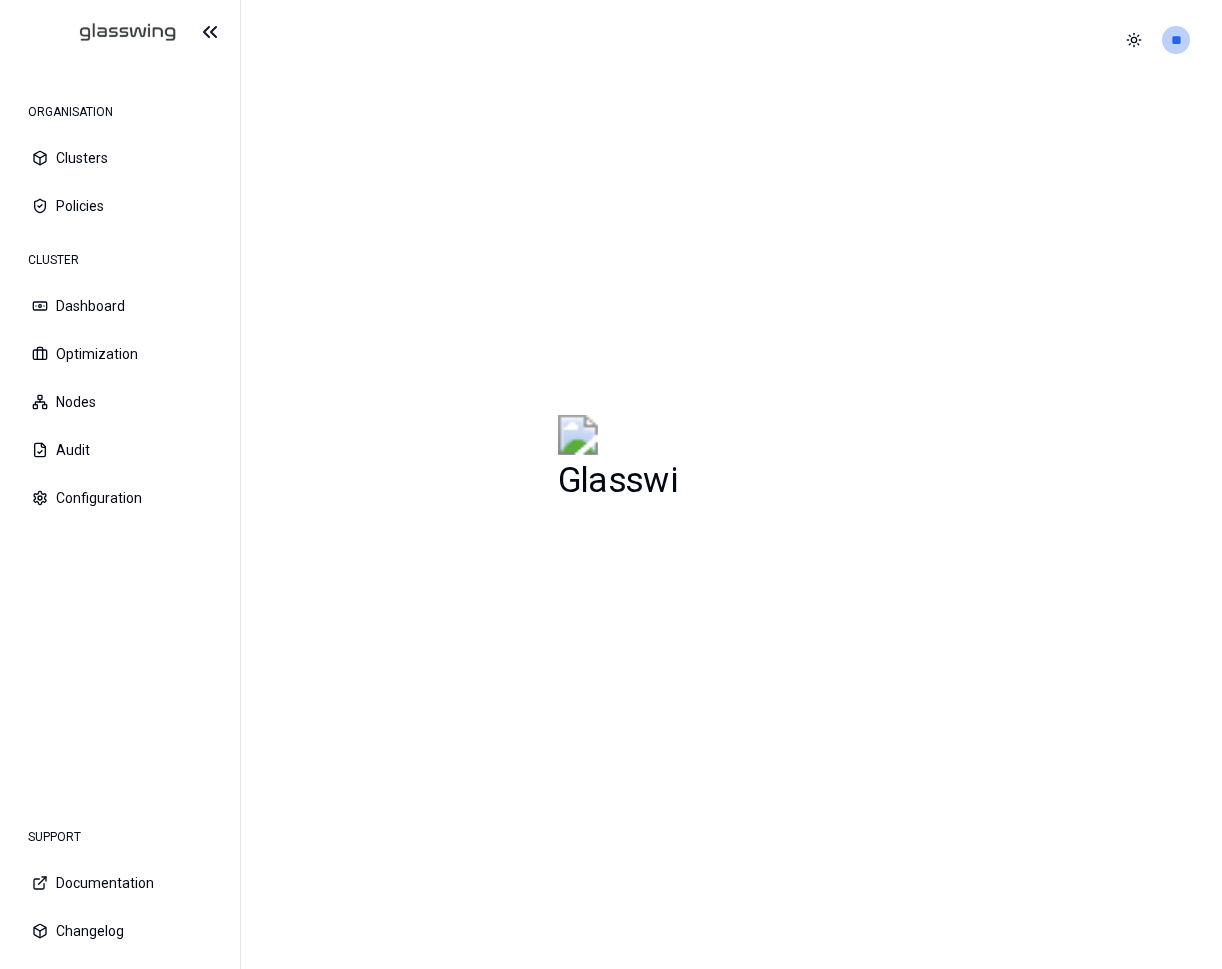 scroll, scrollTop: 0, scrollLeft: 0, axis: both 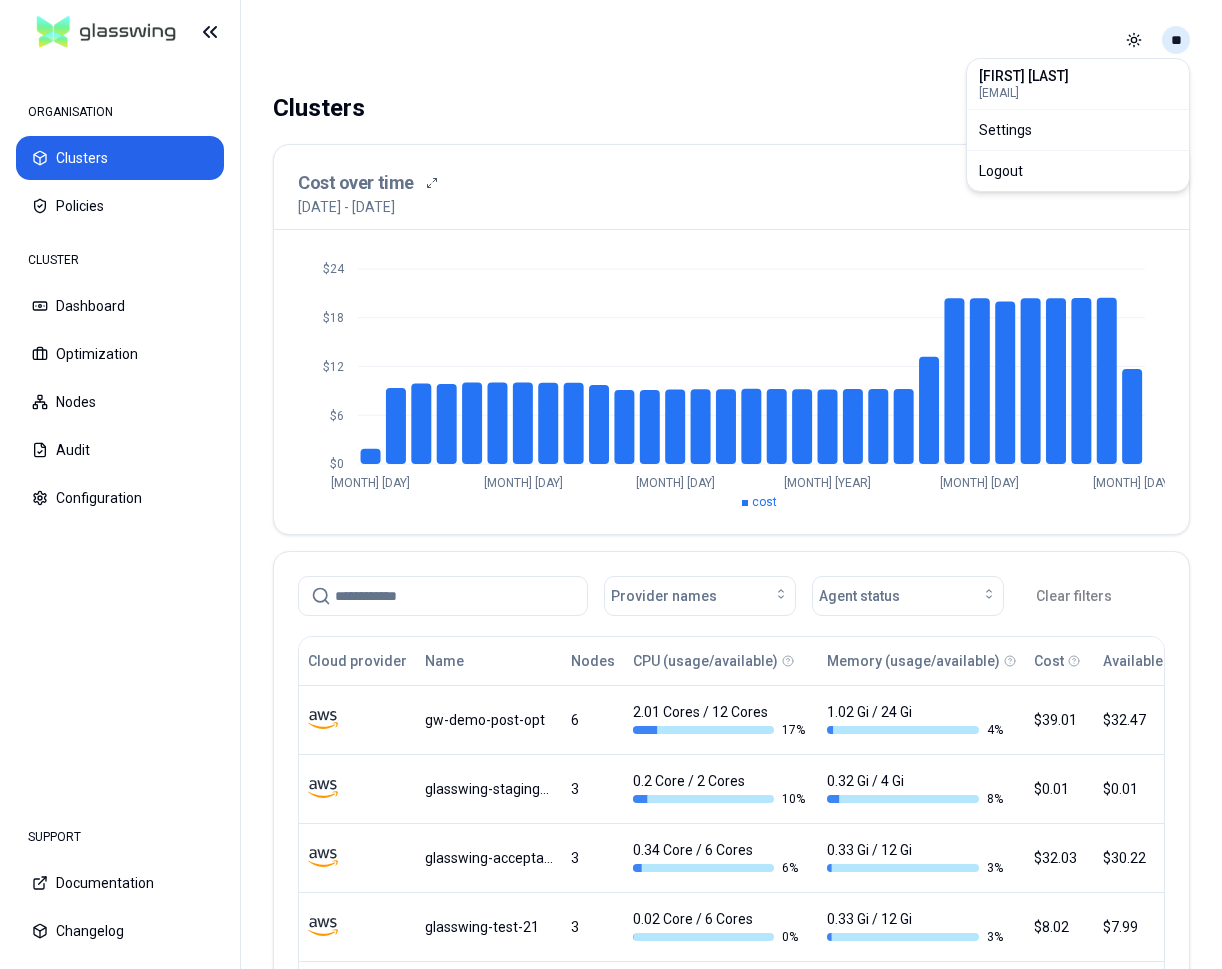click on "ORGANISATION Clusters Policies CLUSTER Dashboard Optimization Nodes Audit Configuration SUPPORT Documentation Changelog Toggle theme ** ORGANISATION CLUSTER Clusters Connect cluster Cost over time 7th July 2025 - 6th August 2025 $0 $6 $12 $18 $24 Jul 6 Jul 12 Jul 18 Jul 24 Jul 30 Aug 5 cost Provider names Agent status Clear filters Cloud provider Name Nodes CPU (usage/available) Memory (usage/available) Cost Available savings Status gw-demo-post-opt 6 2.01 Cores / 12 Cores 17 % 1.02 Gi / 24 Gi 4 % $39.01 $32.47 Connected glasswing-staging-test-2 3 0.2 Core / 2 Cores 10 % 0.32 Gi / 4 Gi 8 % $0.01 $0.01 Disconnected glasswing-acceptance 3 0.34 Core / 6 Cores 6 % 0.33 Gi / 12 Gi 3 % $32.03 $30.22 Connected glasswing-test-21 3 0.02 Core / 6 Cores 0 % 0.33 Gi / 12 Gi 3 % $8.02 $7.99 Disconnected glasswing-demo-pre-opt 8 1.6 Cores / 13.06 Cores 12 % 0.94 Gi / 26.12 Gi 4 % $126.06 $110.64 Disconnected gw-demo-pre-opt 6 2 Cores / 12 Cores 17 % 1 Gi / 24 Gi 4 % $39.07 $32.55 Connected glasswing-demo-post-opt 8 12 % 4" at bounding box center (611, 484) 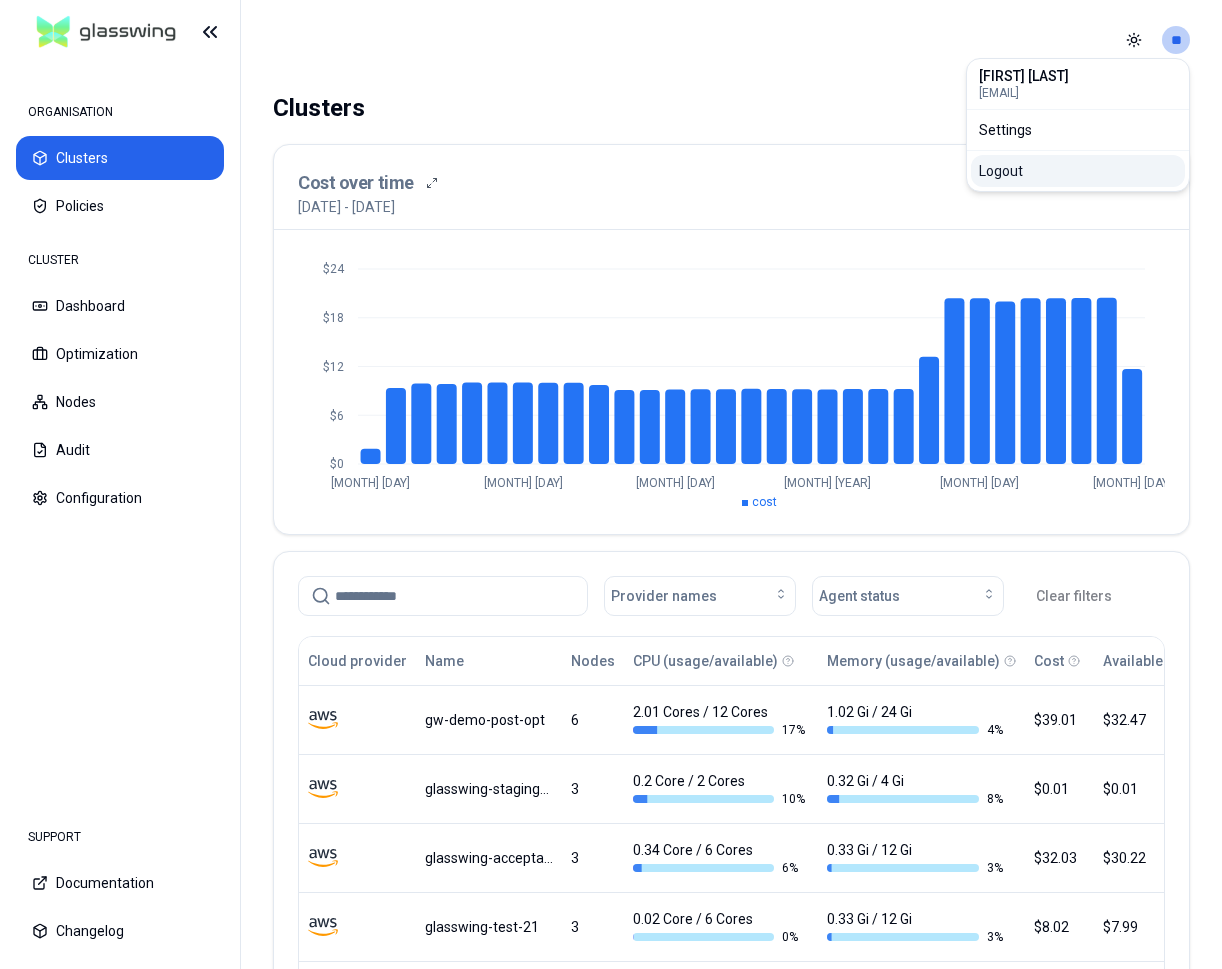 click on "Logout" at bounding box center (1078, 171) 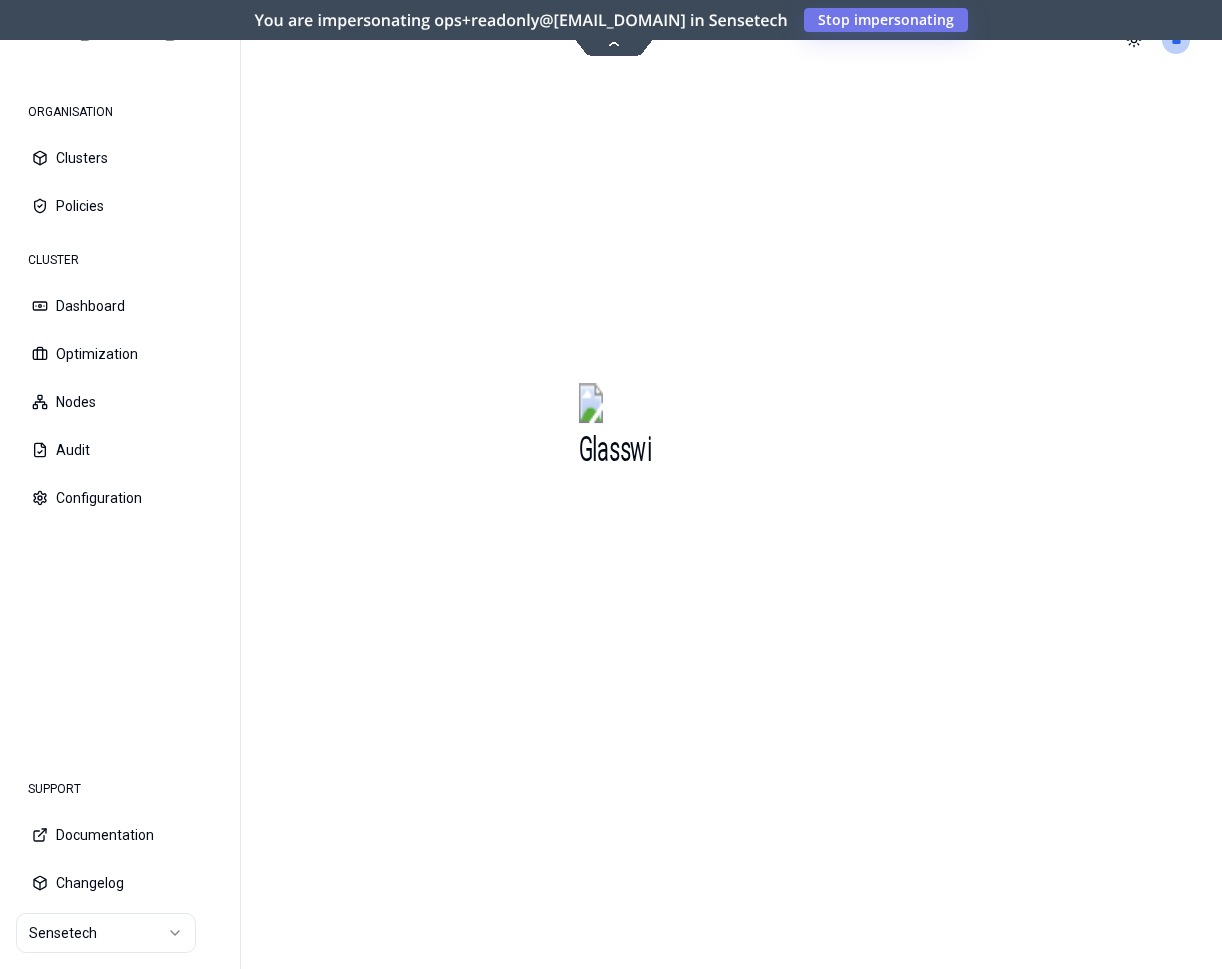 scroll, scrollTop: 0, scrollLeft: 0, axis: both 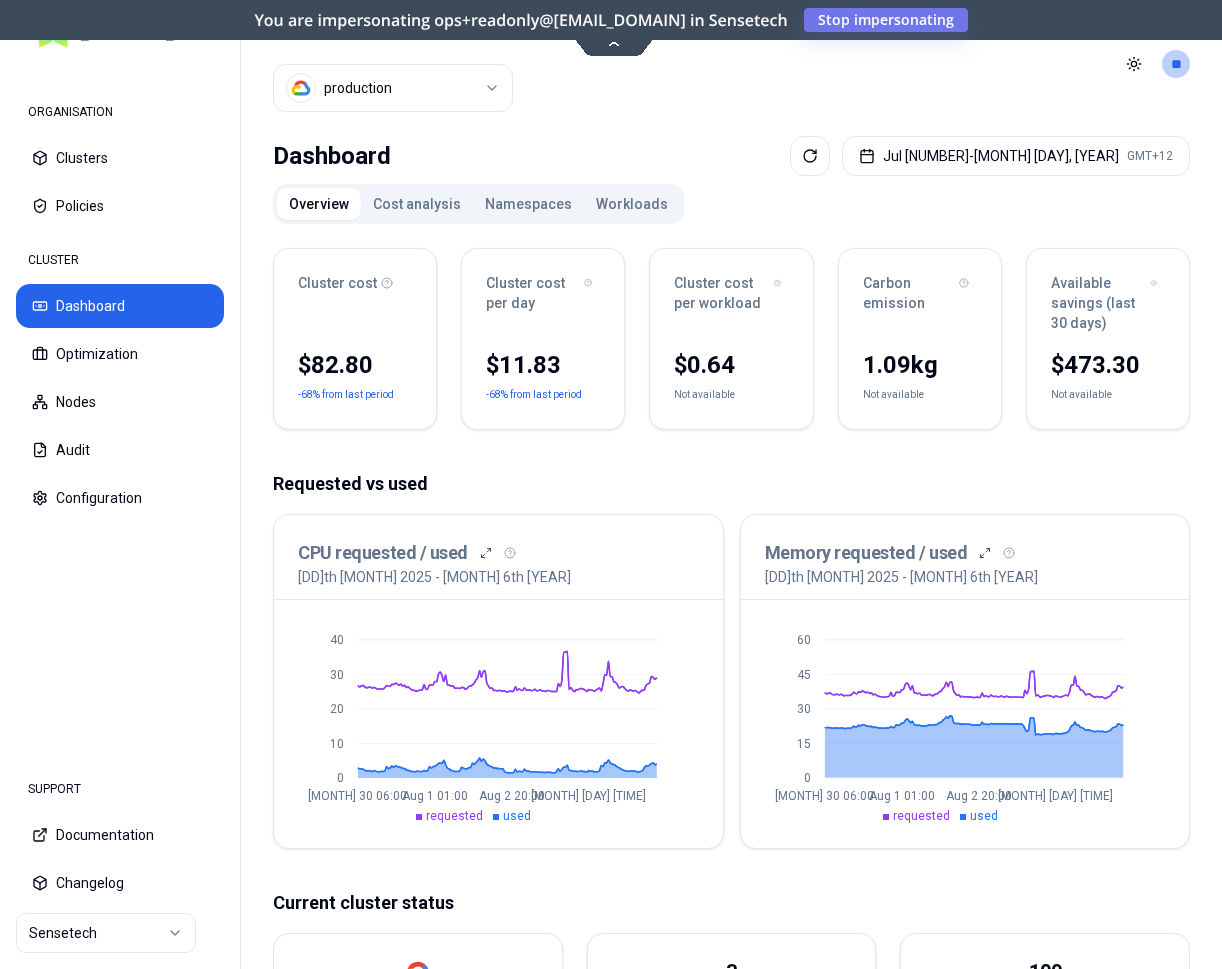 click on "Workloads" at bounding box center (632, 204) 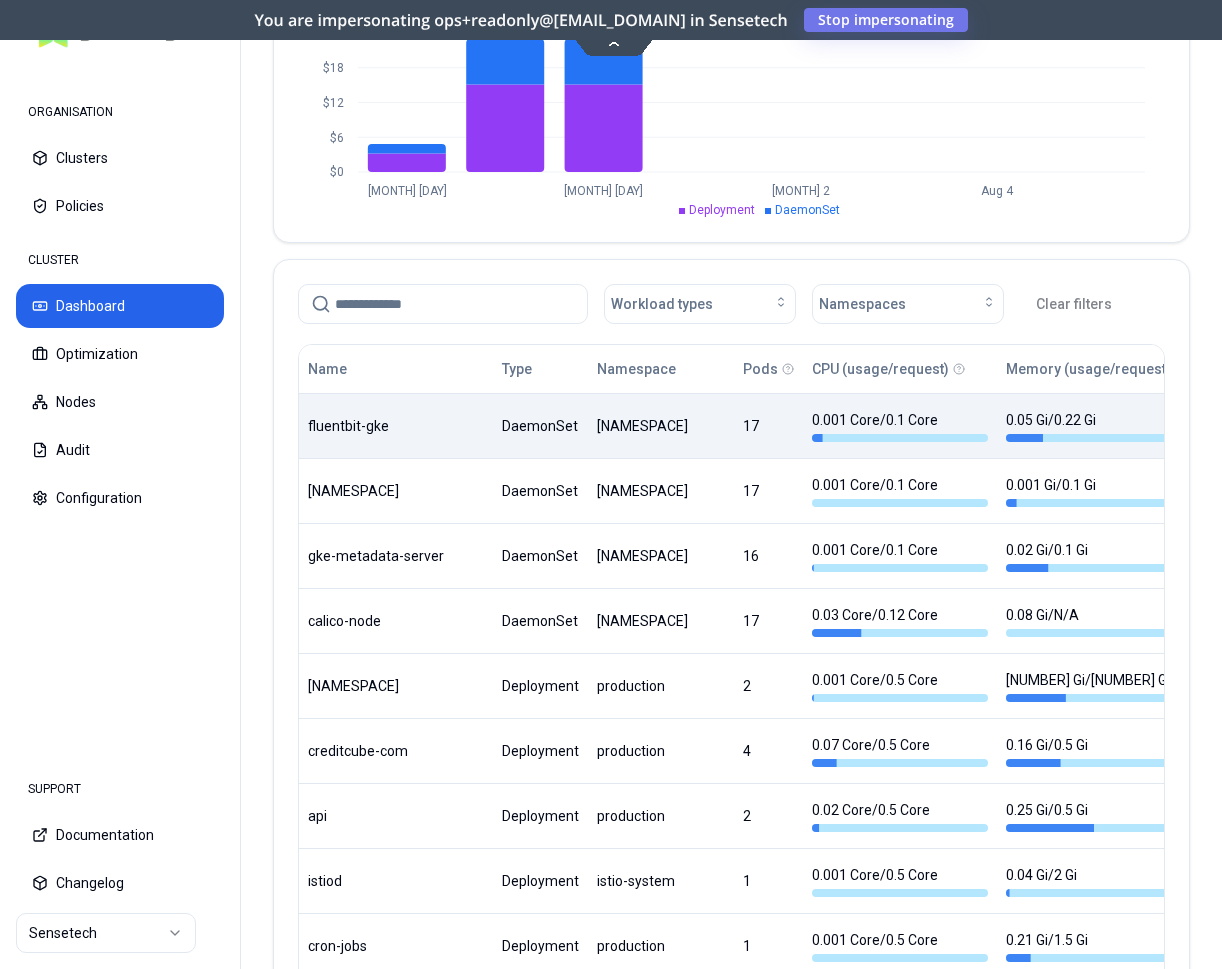 scroll, scrollTop: 918, scrollLeft: 0, axis: vertical 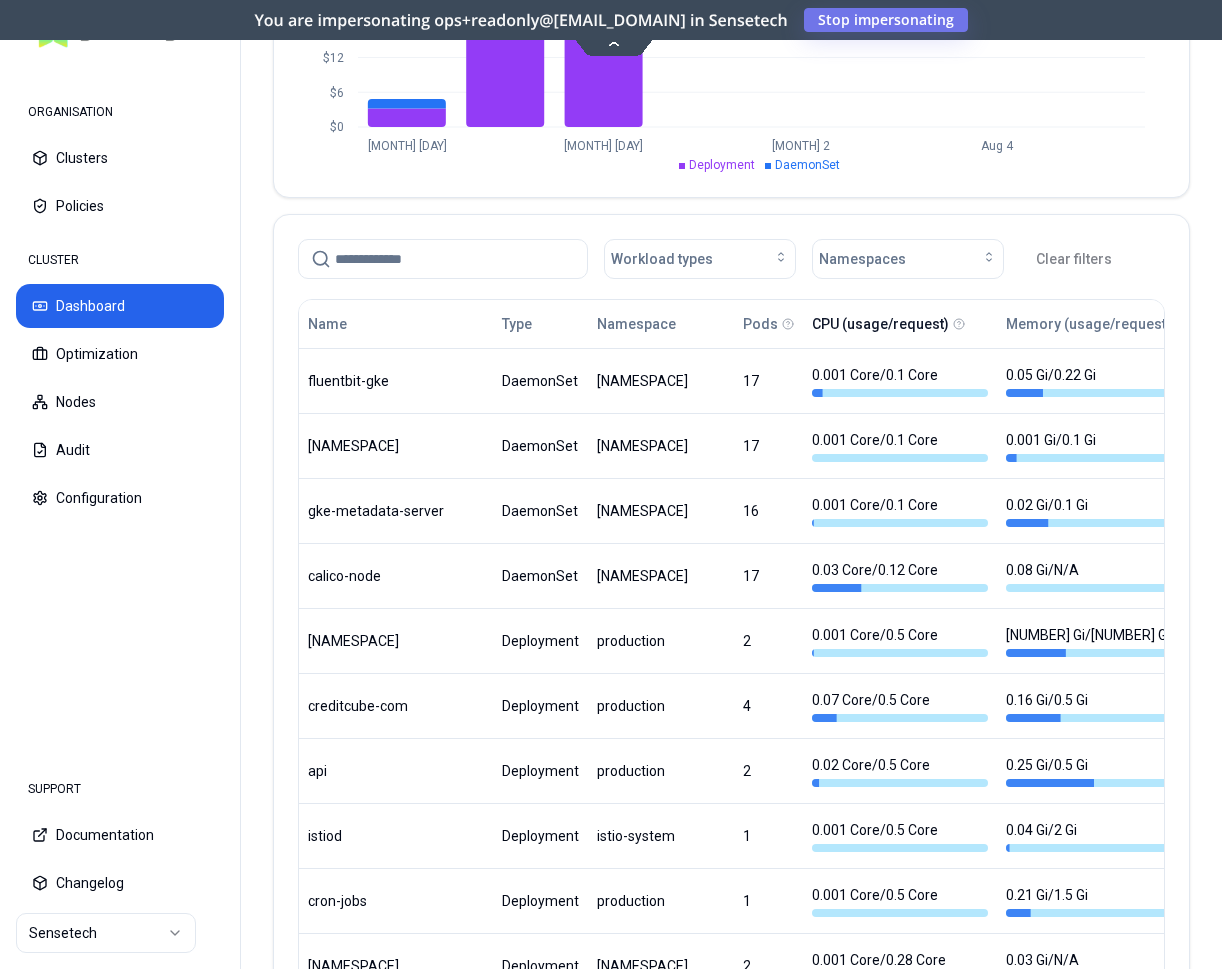 click on "CPU (usage/request)" at bounding box center (880, 324) 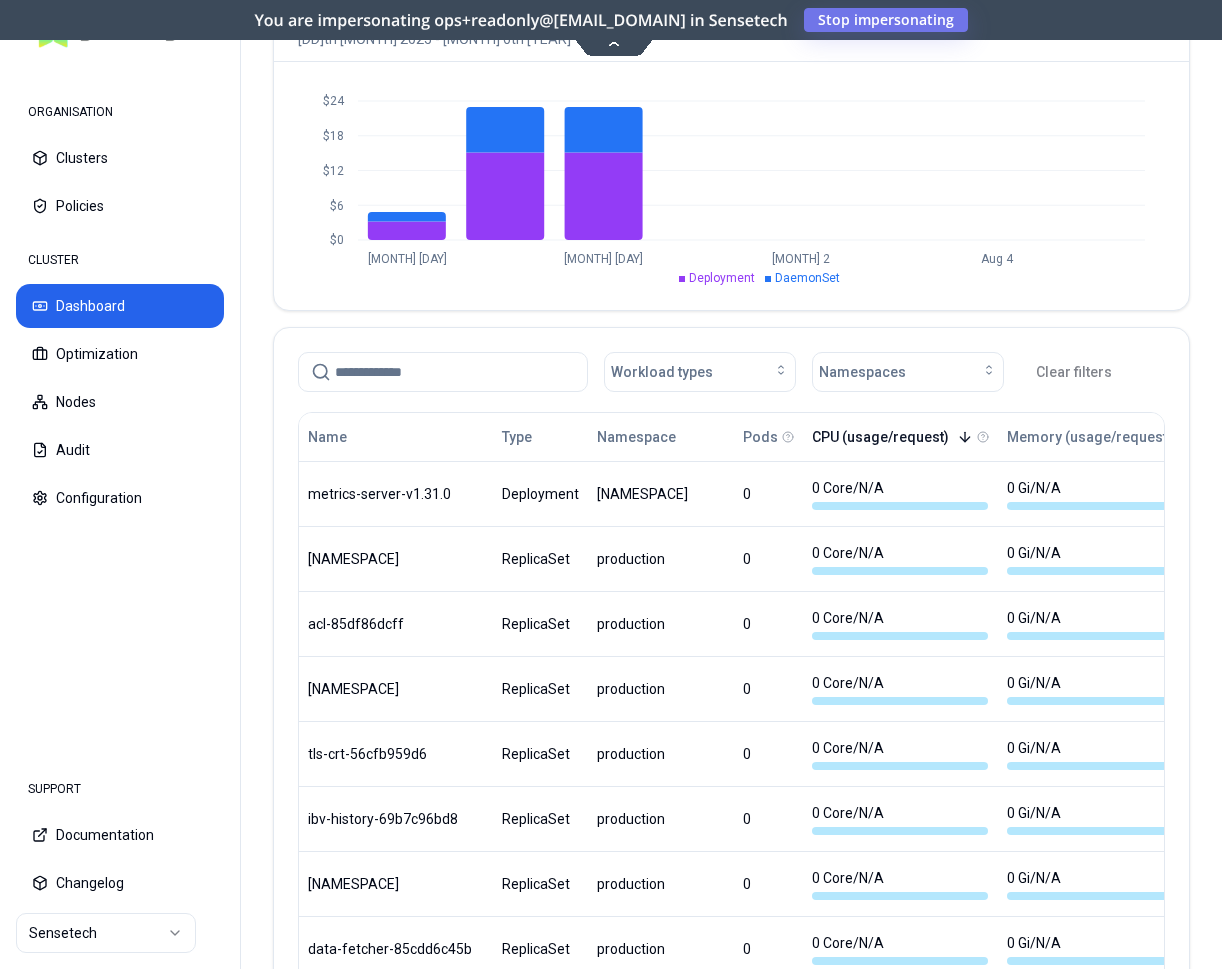 click on "CPU (usage/request)" at bounding box center (892, 437) 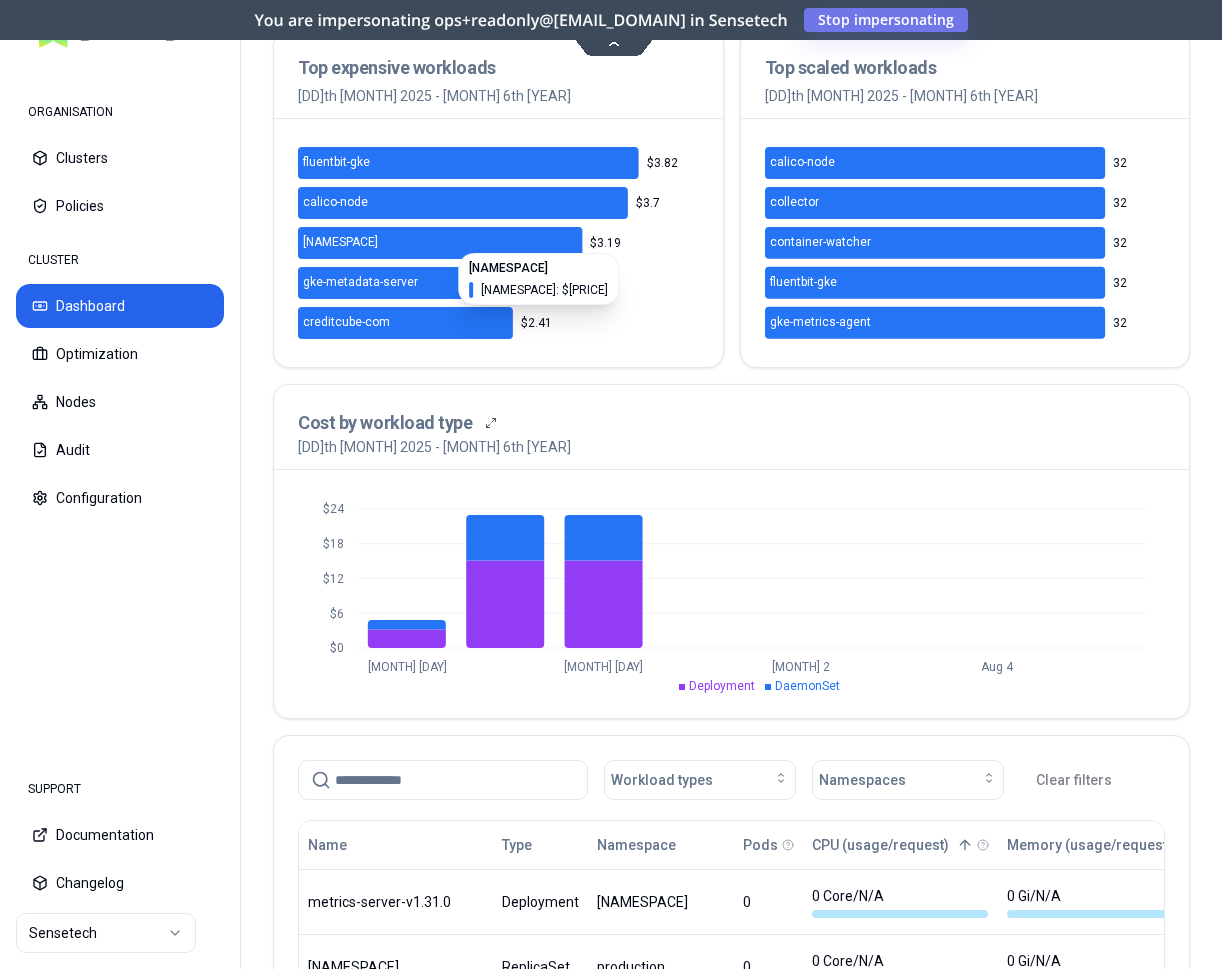scroll, scrollTop: 0, scrollLeft: 0, axis: both 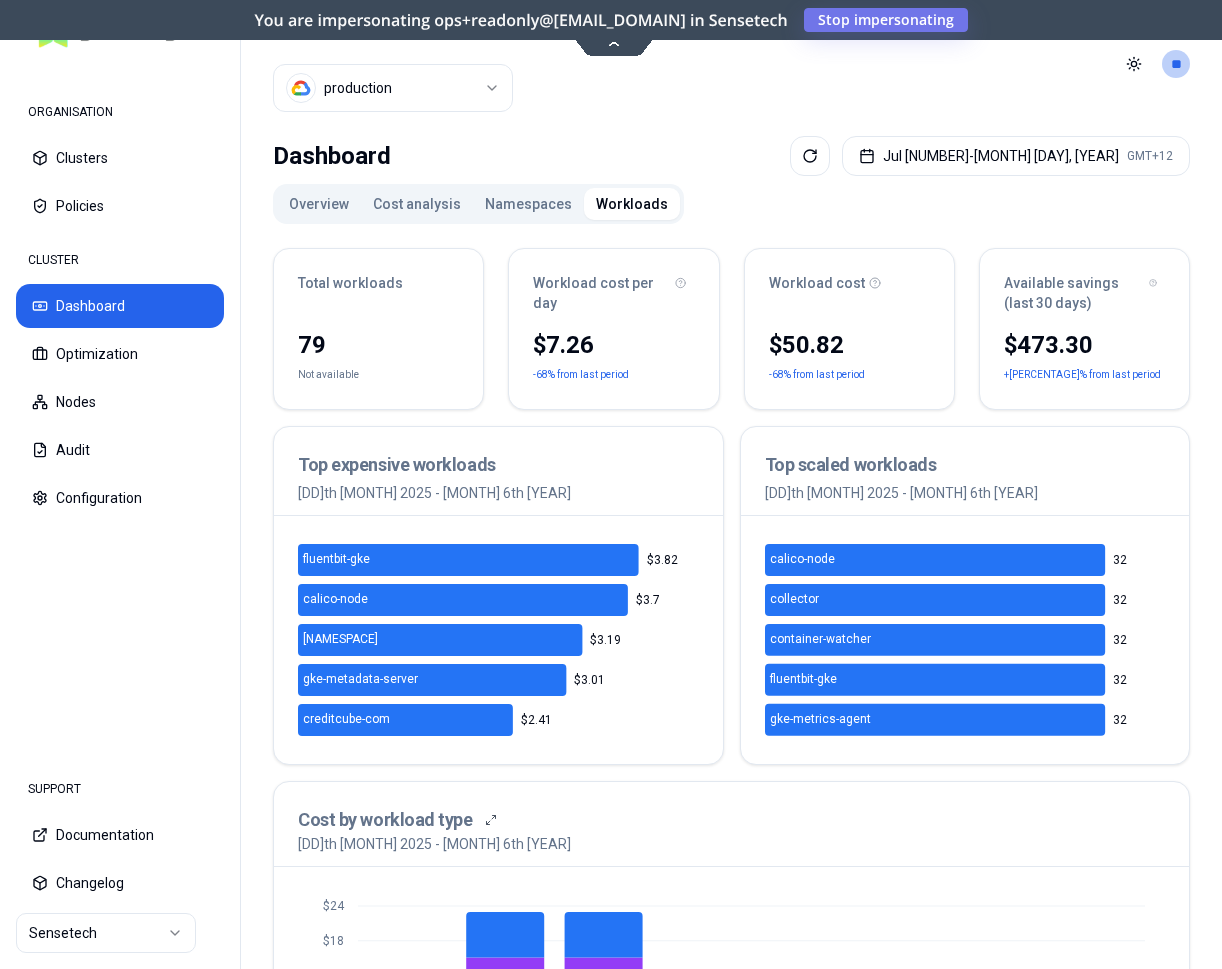 click on "Cost analysis" at bounding box center [417, 204] 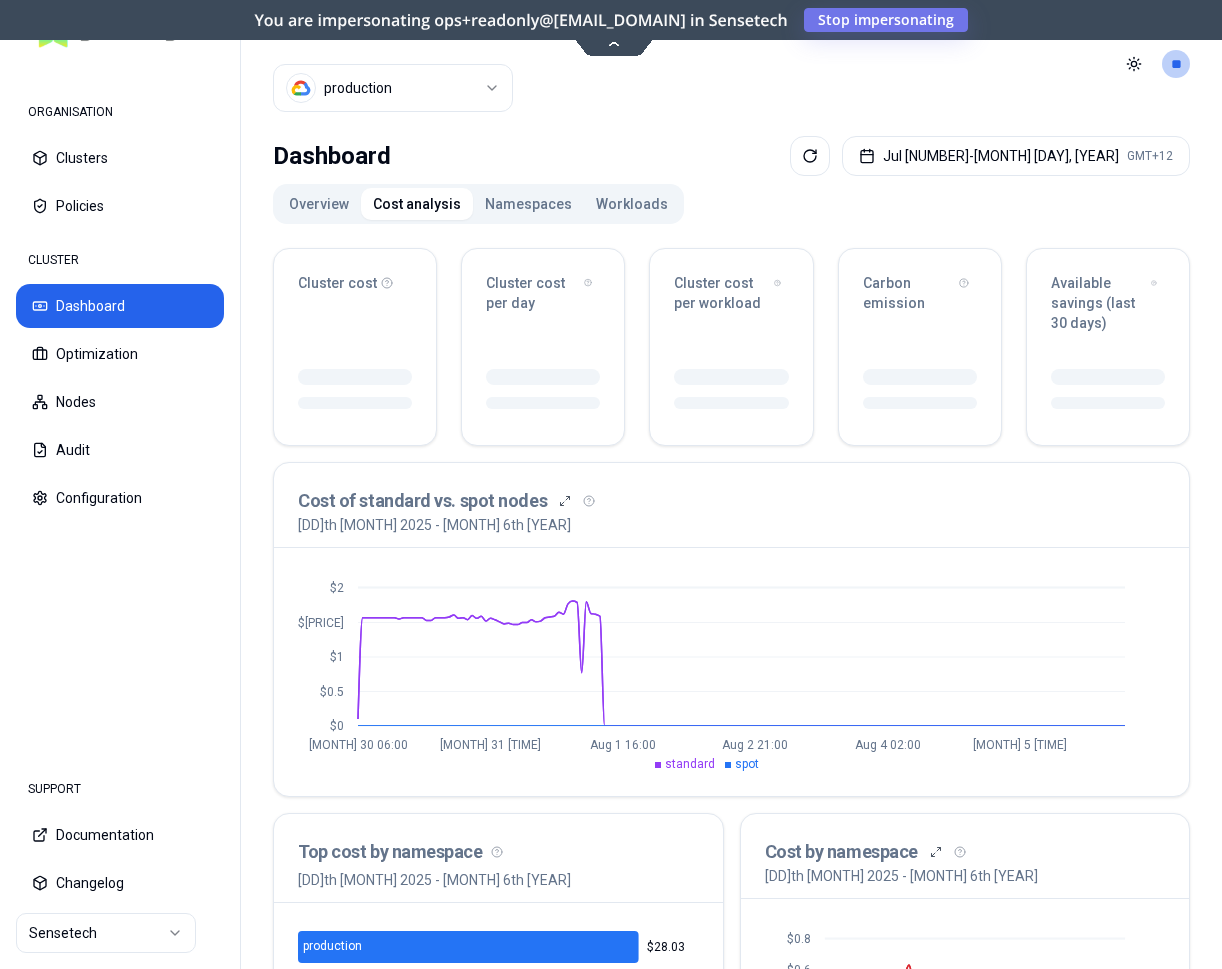click on "Overview" at bounding box center (319, 204) 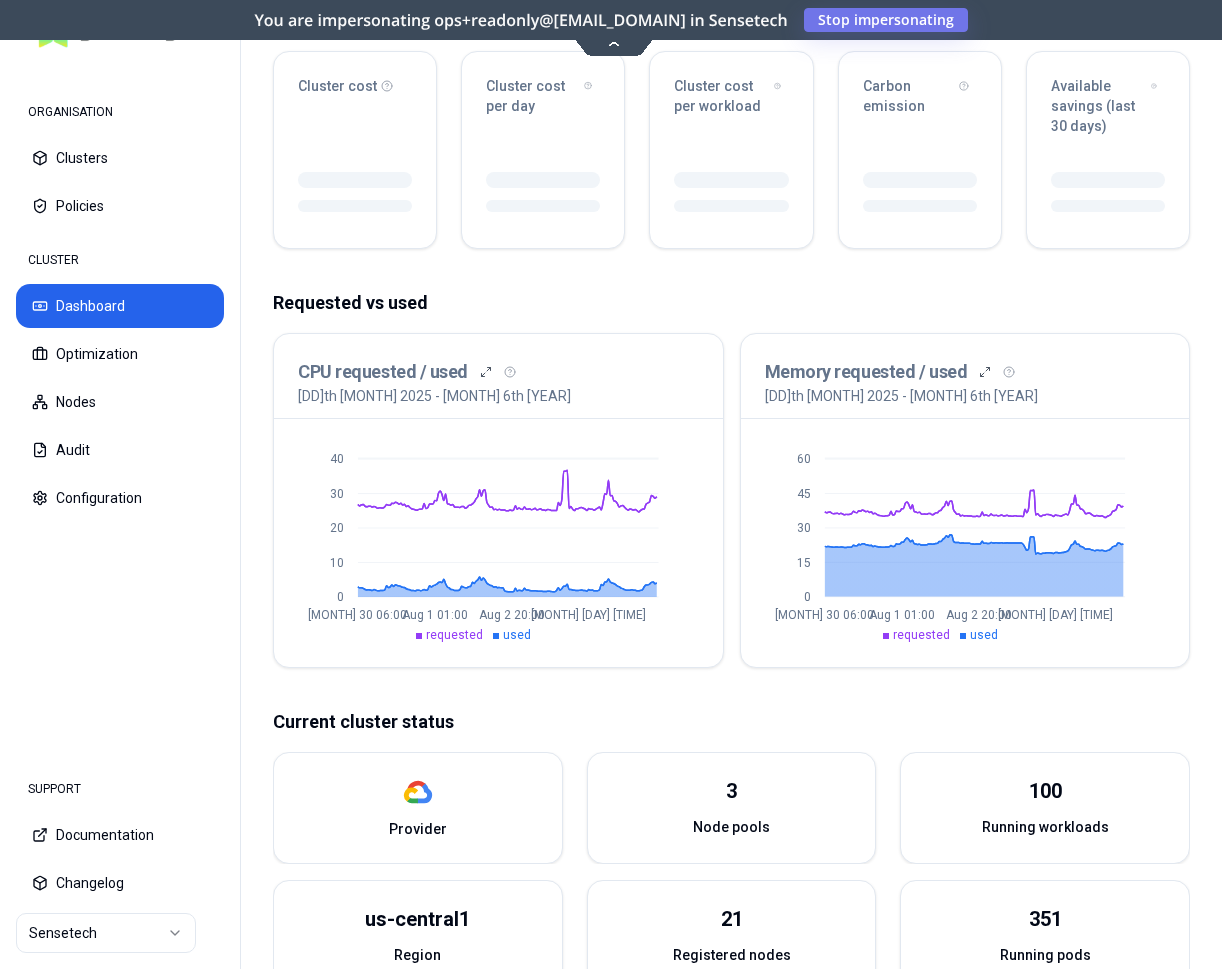 scroll, scrollTop: 204, scrollLeft: 0, axis: vertical 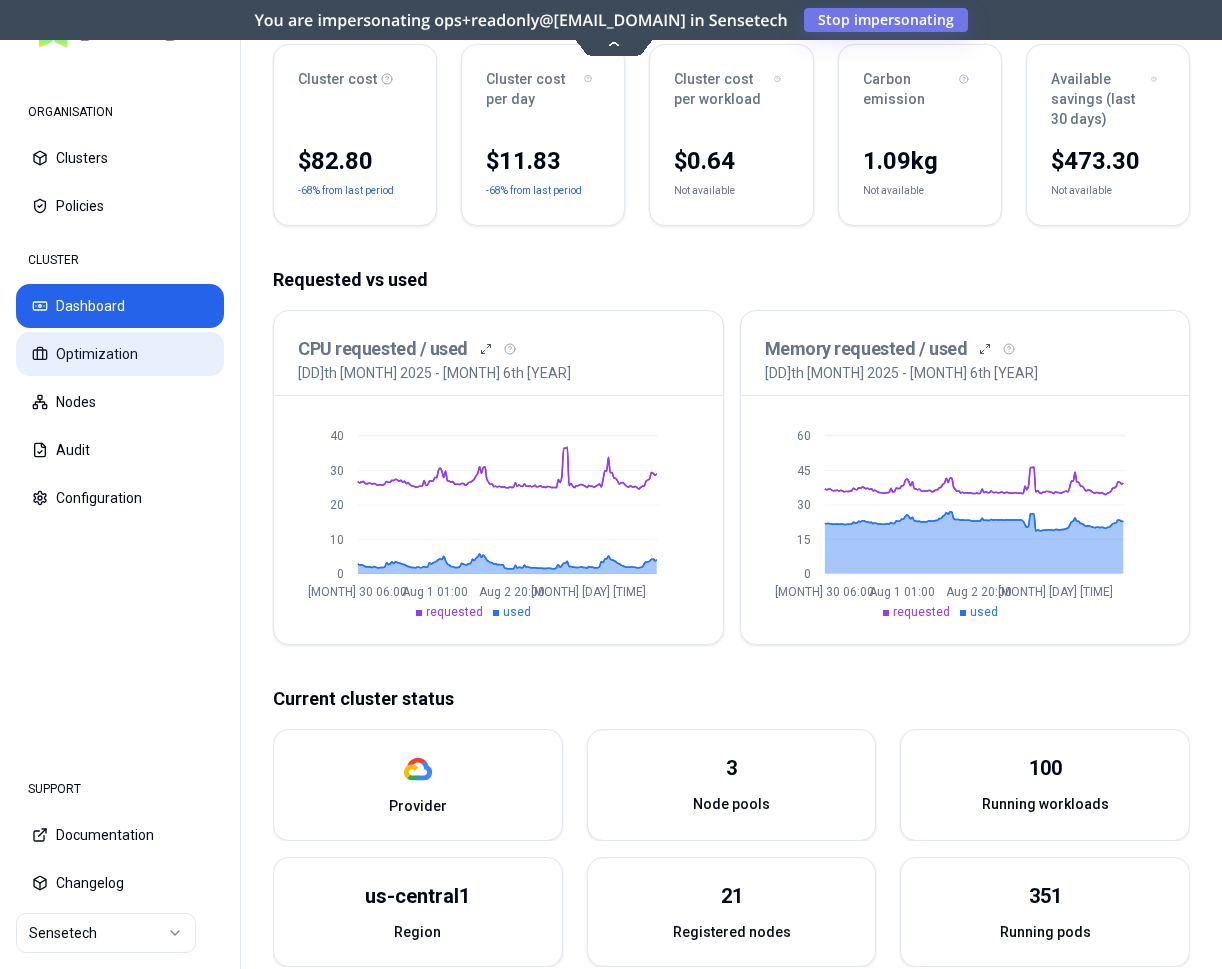 click on "Optimization" at bounding box center [120, 354] 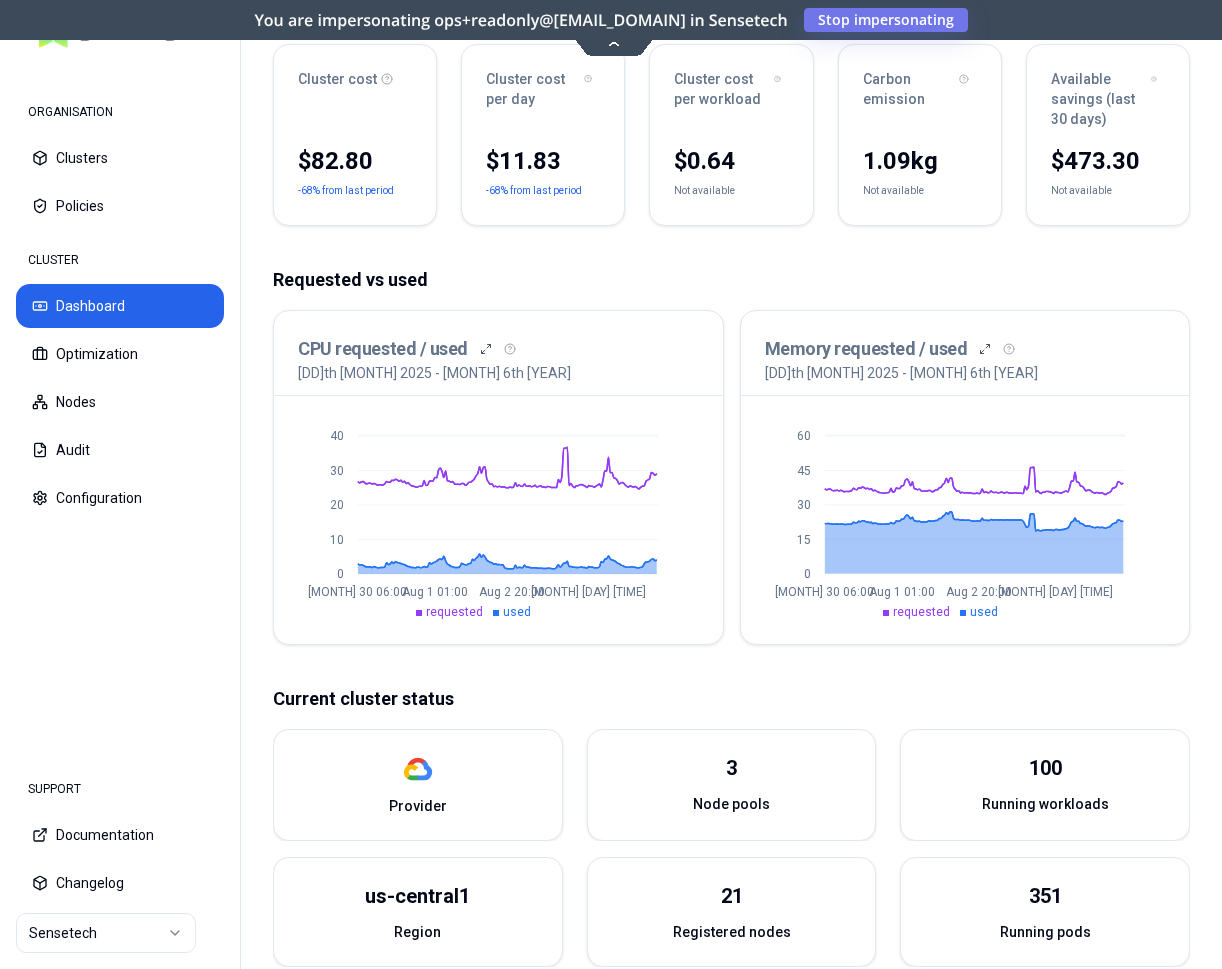 scroll, scrollTop: 0, scrollLeft: 0, axis: both 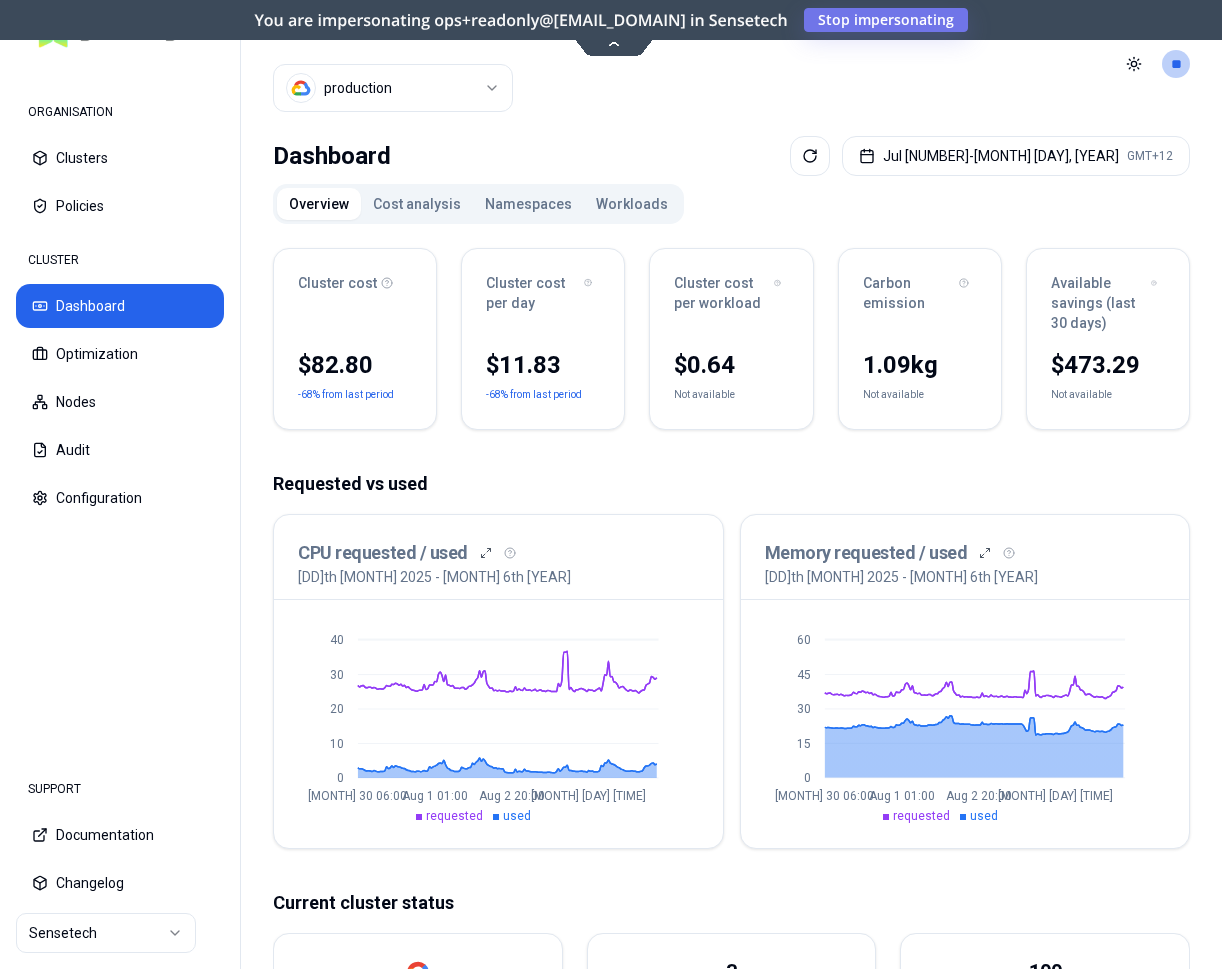 click on "ORGANISATION Clusters Policies CLUSTER Dashboard Optimization Nodes Audit Configuration SUPPORT Documentation Changelog Sensetech Cluster production Toggle theme ** ORGANISATION CLUSTER Dashboard Jul 30, 2025  -  Aug 06, 2025 GMT+12 Overview Cost analysis Namespaces Workloads Cluster cost $82.80 -68% from last period Cluster cost per day $11.83 -68% from last period Cluster cost per workload $0.64 Not available Carbon emission 1.09 kg Not available Available savings (last 30 days) $473.29 Not available Requested vs used CPU requested / used 30th July 2025 - 6th August 2025 0 10 20 30 40 Jul 30 06:00 Aug 1 01:00 Aug 2 20:00 Aug 4 15:00 requested used Memory requested / used 30th July 2025 - 6th August 2025 0 15 30 45 60 Jul 30 06:00 Aug 1 01:00 Aug 2 20:00 Aug 4 15:00 requested used Current cluster status Provider 3 Node pools 100 Running workloads us-central1 Region 21 Registered nodes 351 Running pods 1.32 Cluster version 6 Namespaces 0 Unscheduled pods Current agent status Connected Last seen:  Agent status" at bounding box center [611, 484] 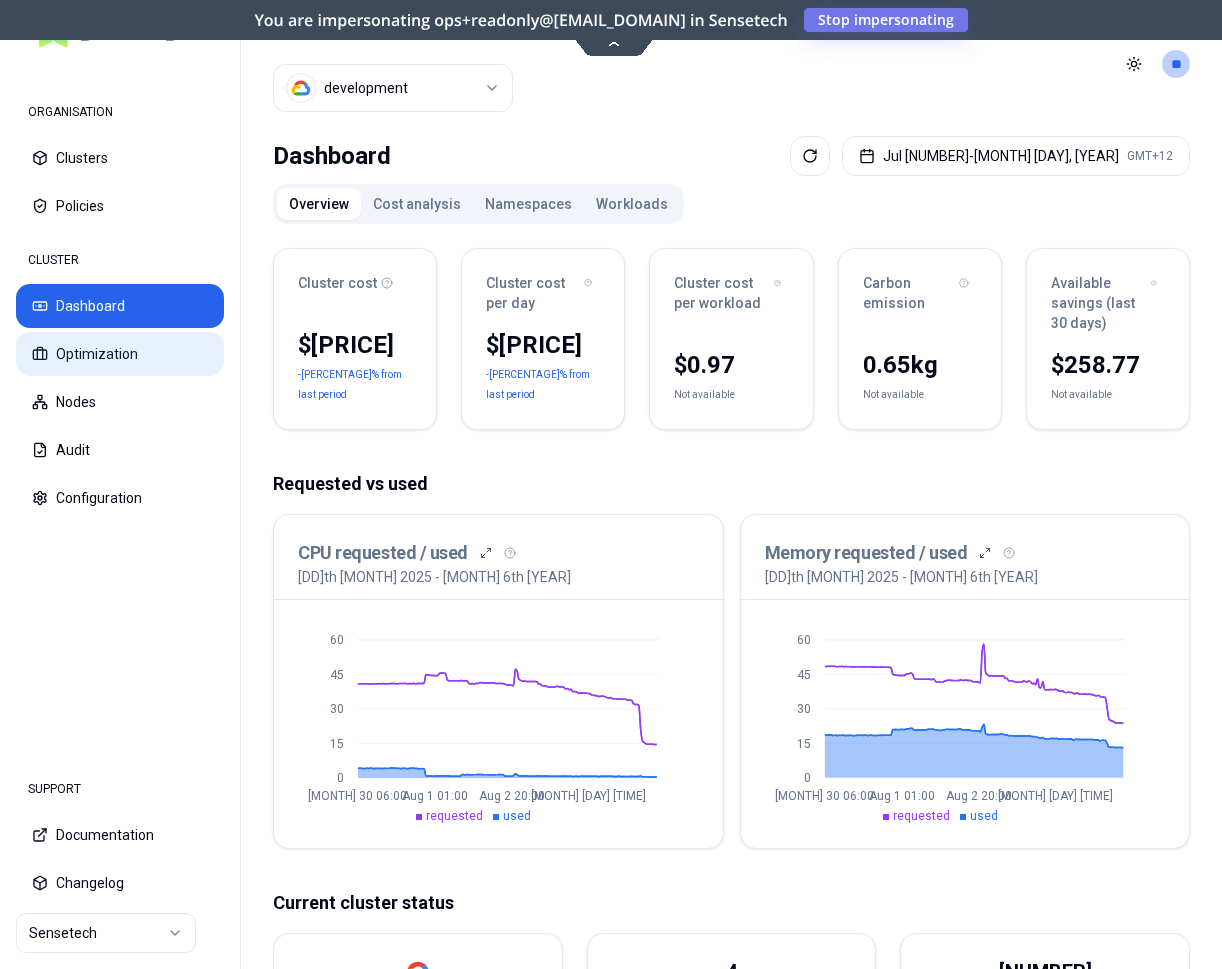 click on "Optimization" at bounding box center (120, 354) 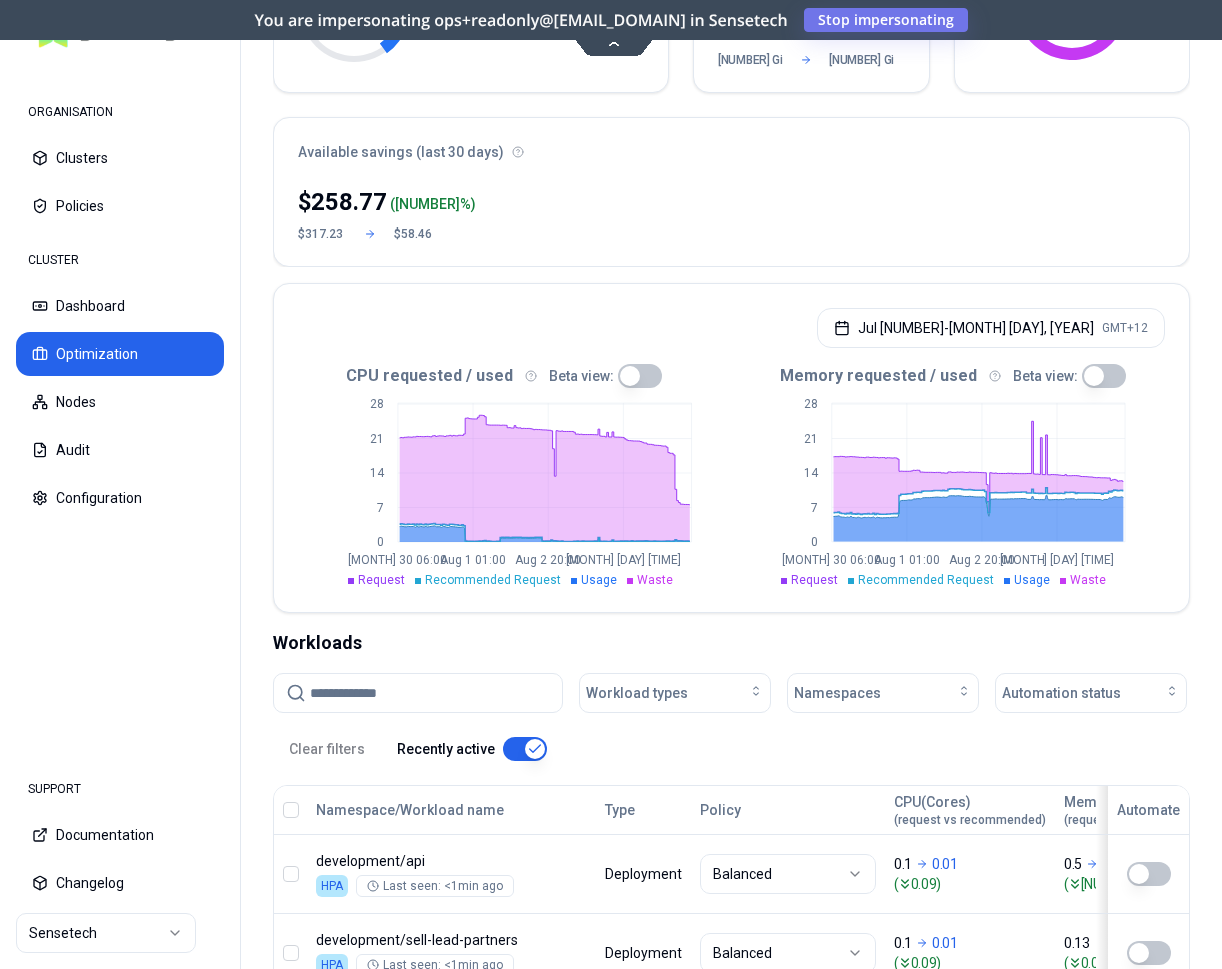 scroll, scrollTop: 306, scrollLeft: 0, axis: vertical 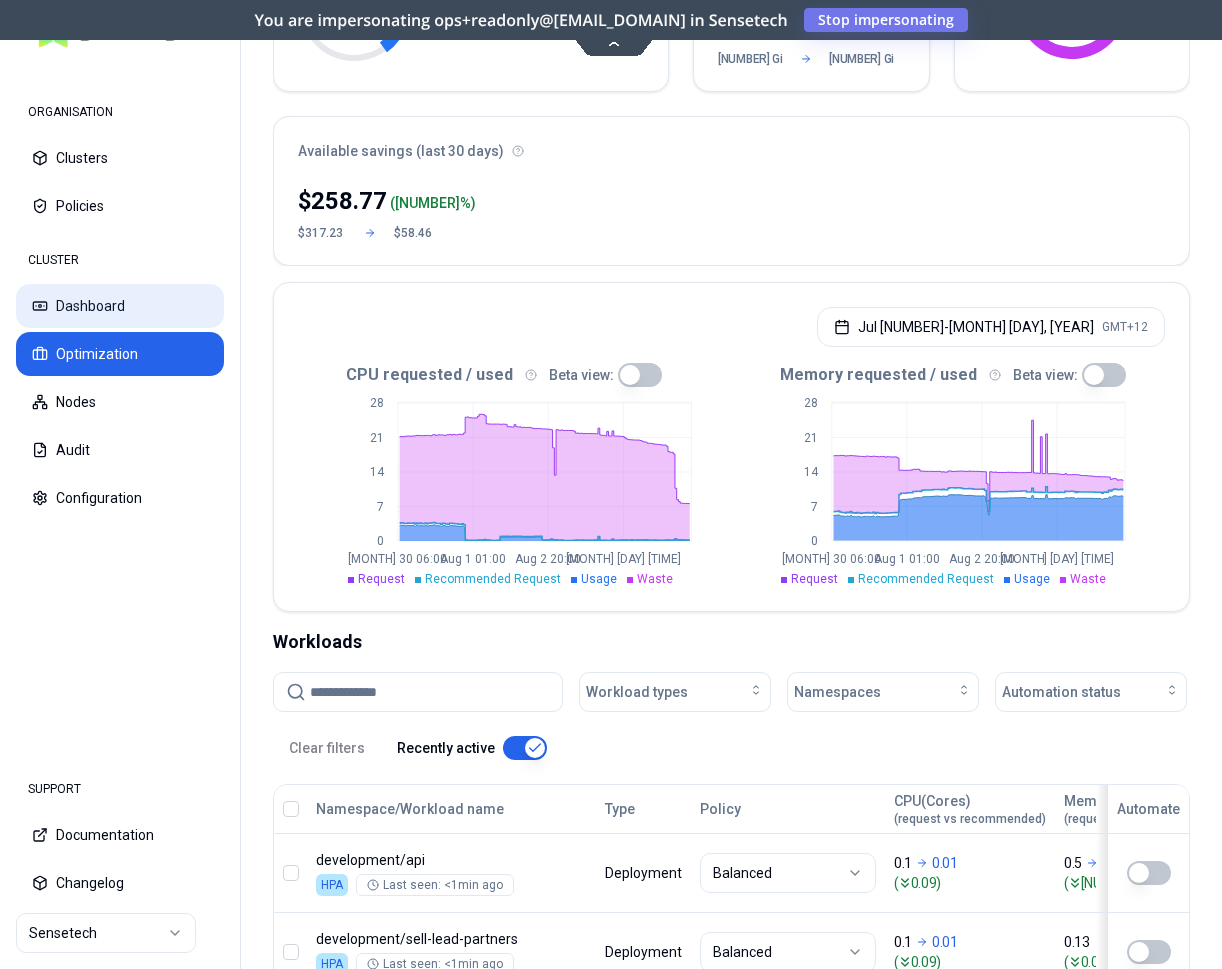 click on "Dashboard" at bounding box center [120, 306] 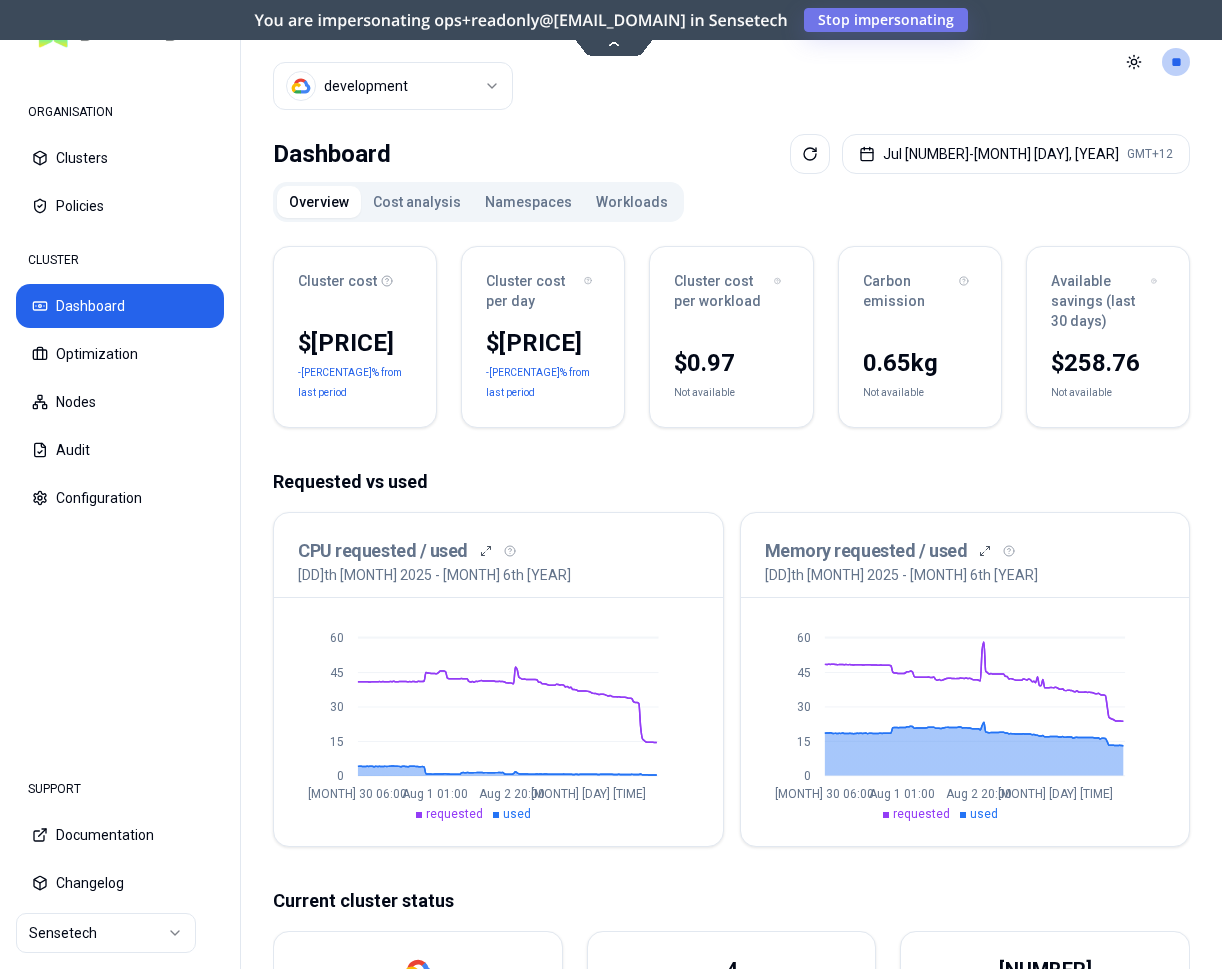 scroll, scrollTop: 0, scrollLeft: 0, axis: both 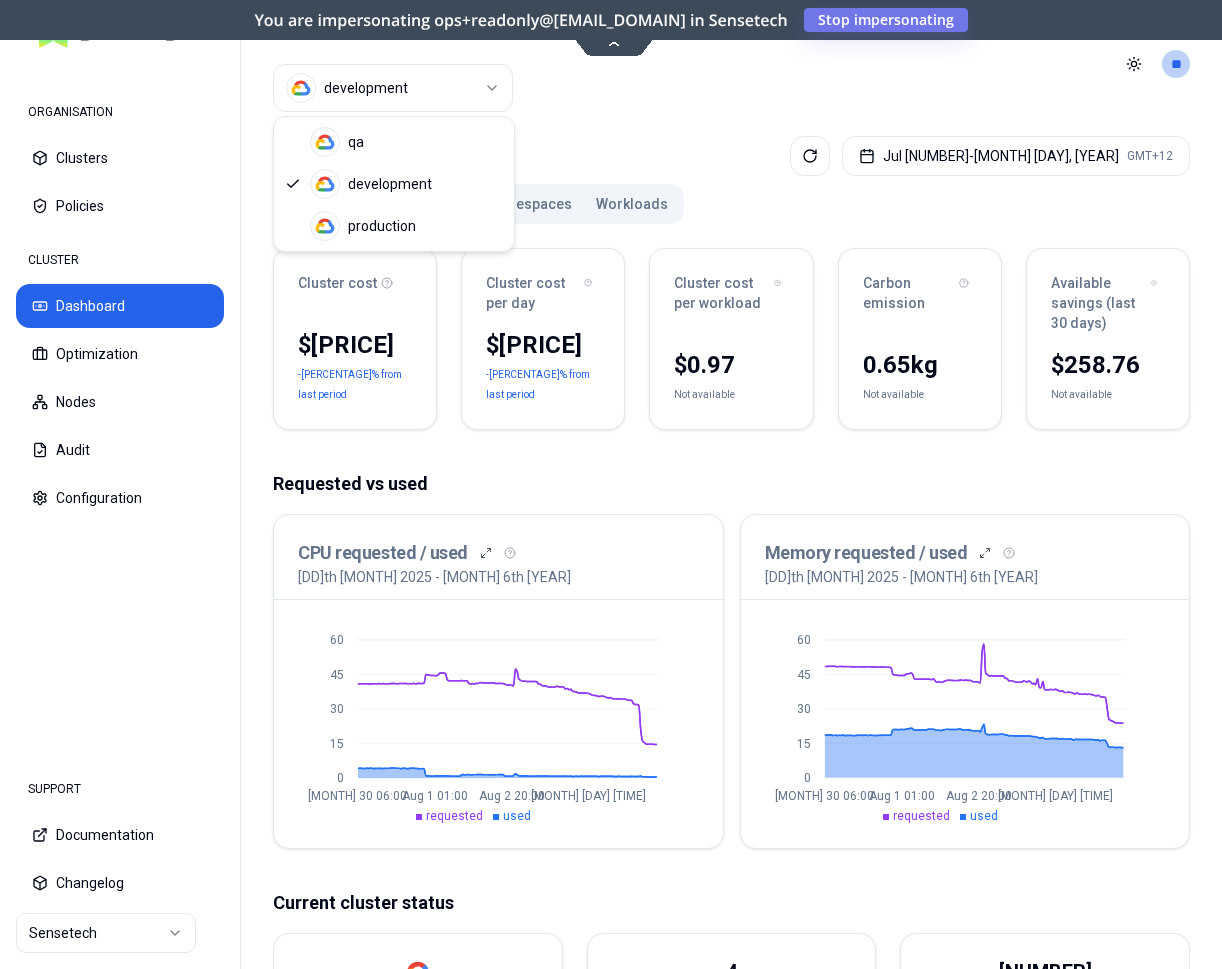 click on "ORGANISATION Clusters Policies CLUSTER Dashboard Optimization Nodes Audit Configuration SUPPORT Documentation Changelog Sensetech Cluster development Toggle theme ** ORGANISATION CLUSTER Dashboard Jul 30, 2025  -  Aug 06, 2025 GMT+12 Overview Cost analysis Namespaces Workloads Cluster cost $140.06 -56% from last period Cluster cost per day $20.01 -56% from last period Cluster cost per workload $0.97 Not available Carbon emission 0.65 kg Not available Available savings (last 30 days) $258.76 Not available Requested vs used CPU requested / used 30th July 2025 - 6th August 2025 0 15 30 45 60 Jul 30 06:00 Aug 1 01:00 Aug 2 20:00 Aug 4 15:00 requested used Memory requested / used 30th July 2025 - 6th August 2025 0 15 30 45 60 Jul 30 06:00 Aug 1 01:00 Aug 2 20:00 Aug 4 15:00 requested used Current cluster status Provider 4 Node pools 83 Running workloads us-central1 Region 17 Registered nodes 214 Running pods 1.32 Cluster version 4 Namespaces 0 Unscheduled pods Current agent status Connected Last seen:  No 21 qa" at bounding box center (611, 484) 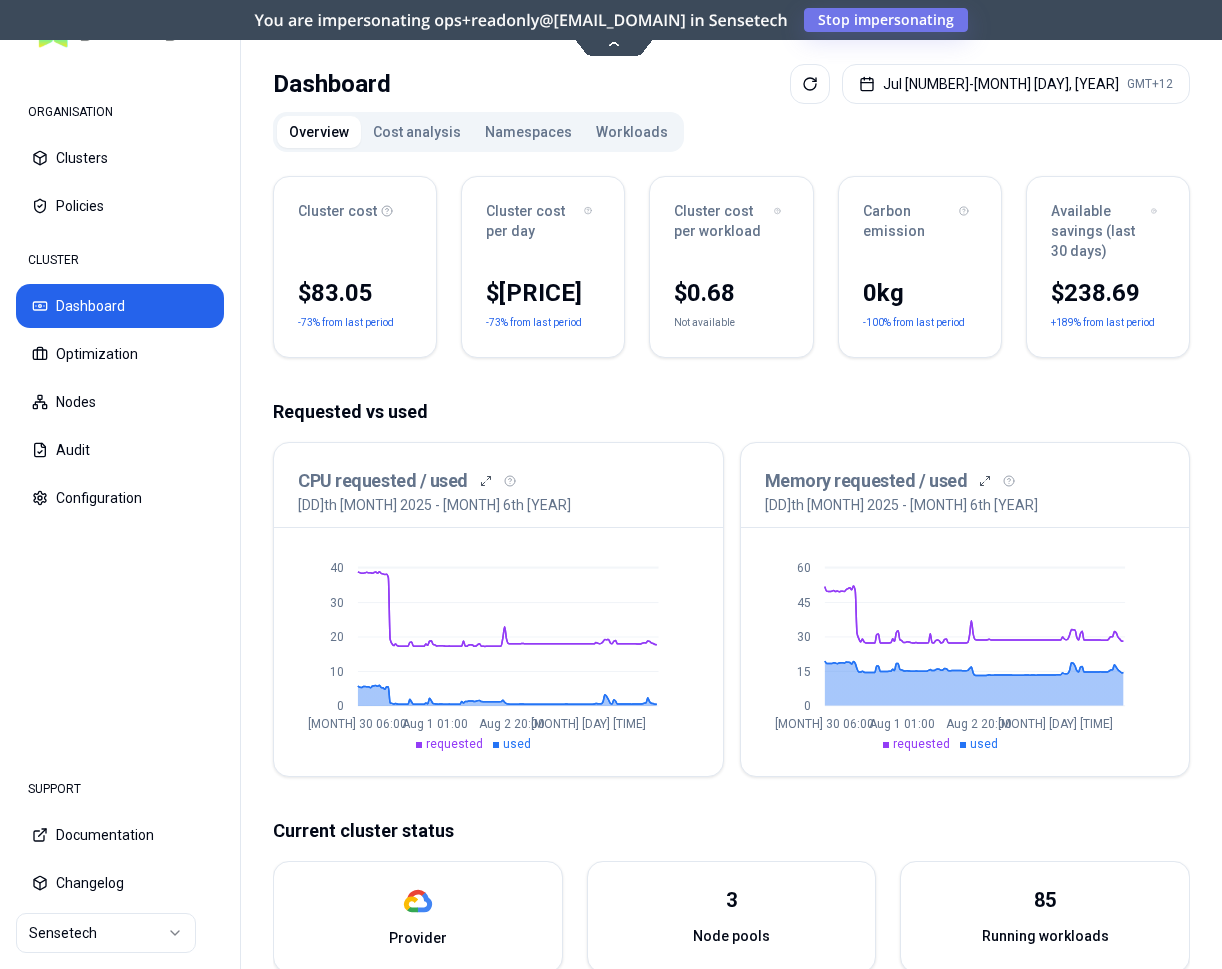 scroll, scrollTop: 0, scrollLeft: 0, axis: both 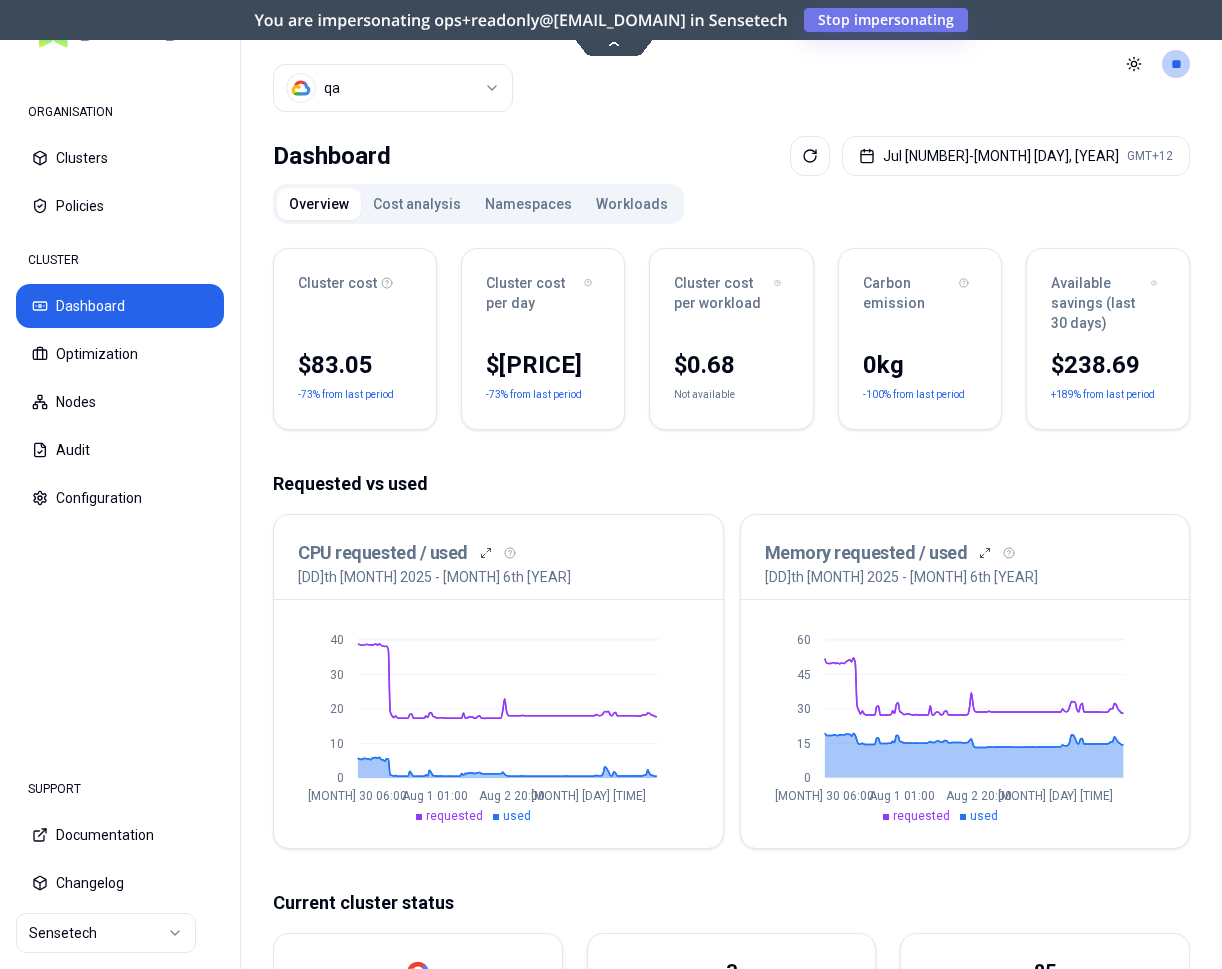 click on "ORGANISATION Clusters Policies CLUSTER Dashboard Optimization Nodes Audit Configuration SUPPORT Documentation Changelog Sensetech Cluster qa Toggle theme ** ORGANISATION CLUSTER Dashboard Jul 30, 2025  -  Aug 06, 2025 GMT+12 Overview Cost analysis Namespaces Workloads Cluster cost $83.05 -73% from last period Cluster cost per day $11.86 -73% from last period Cluster cost per workload $0.68 Not available Carbon emission 0 kg -100% from last period Available savings (last 30 days) $238.69 +189% from last period Requested vs used CPU requested / used 30th July 2025 - 6th August 2025 0 10 20 30 40 Jul 30 06:00 Aug 1 01:00 Aug 2 20:00 Aug 4 15:00 requested used Memory requested / used 30th July 2025 - 6th August 2025 0 15 30 45 60 Jul 30 06:00 Aug 1 01:00 Aug 2 20:00 Aug 4 15:00 requested used Current cluster status Provider 3 Node pools 85 Running workloads europe-central2 Region 22 Registered nodes 251 Running pods 1.32 Cluster version 4 Namespaces 1 Unscheduled pods Current agent status Connected Last seen:  No" at bounding box center [611, 484] 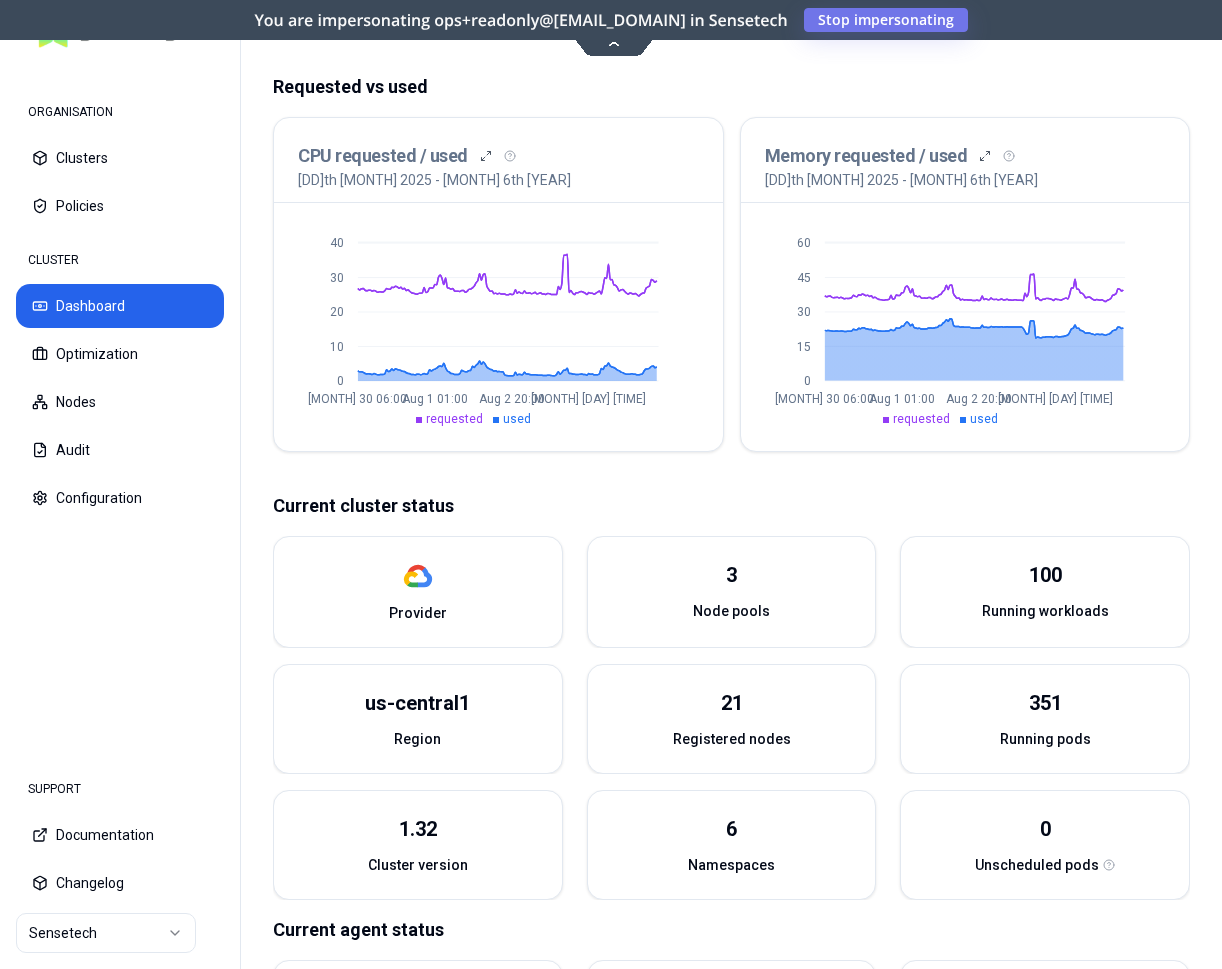 scroll, scrollTop: 408, scrollLeft: 0, axis: vertical 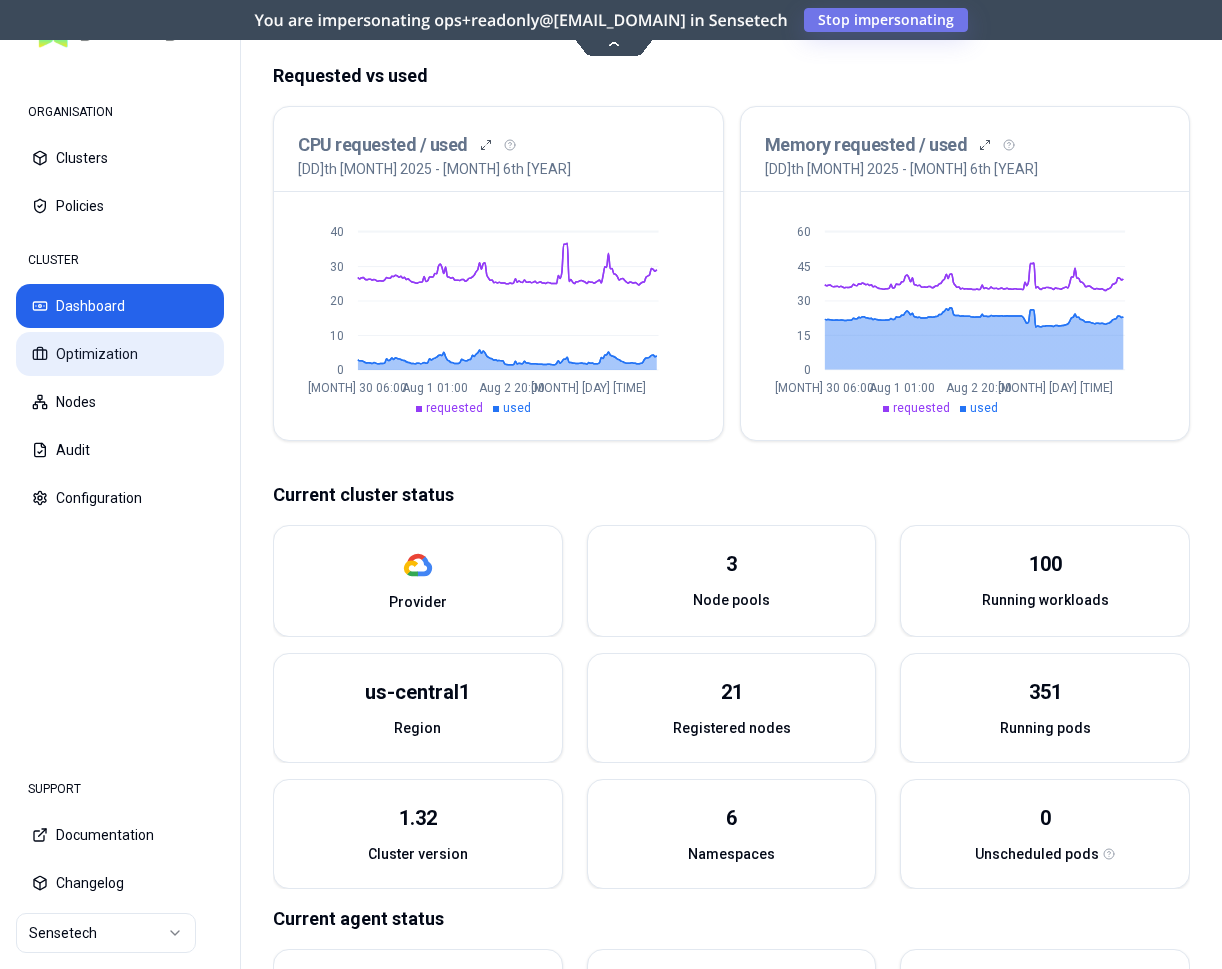 click on "Optimization" at bounding box center [120, 354] 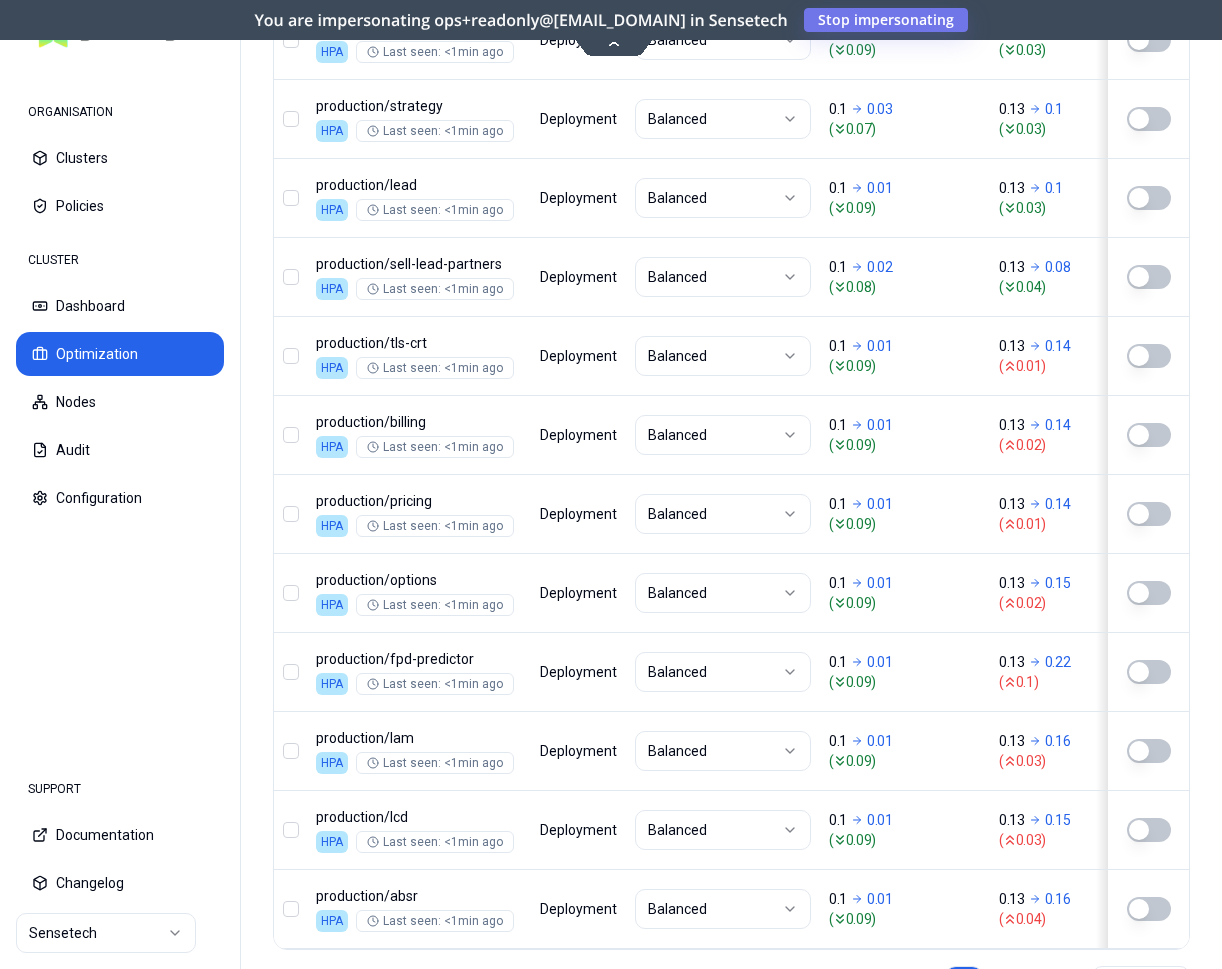 scroll, scrollTop: 2646, scrollLeft: 0, axis: vertical 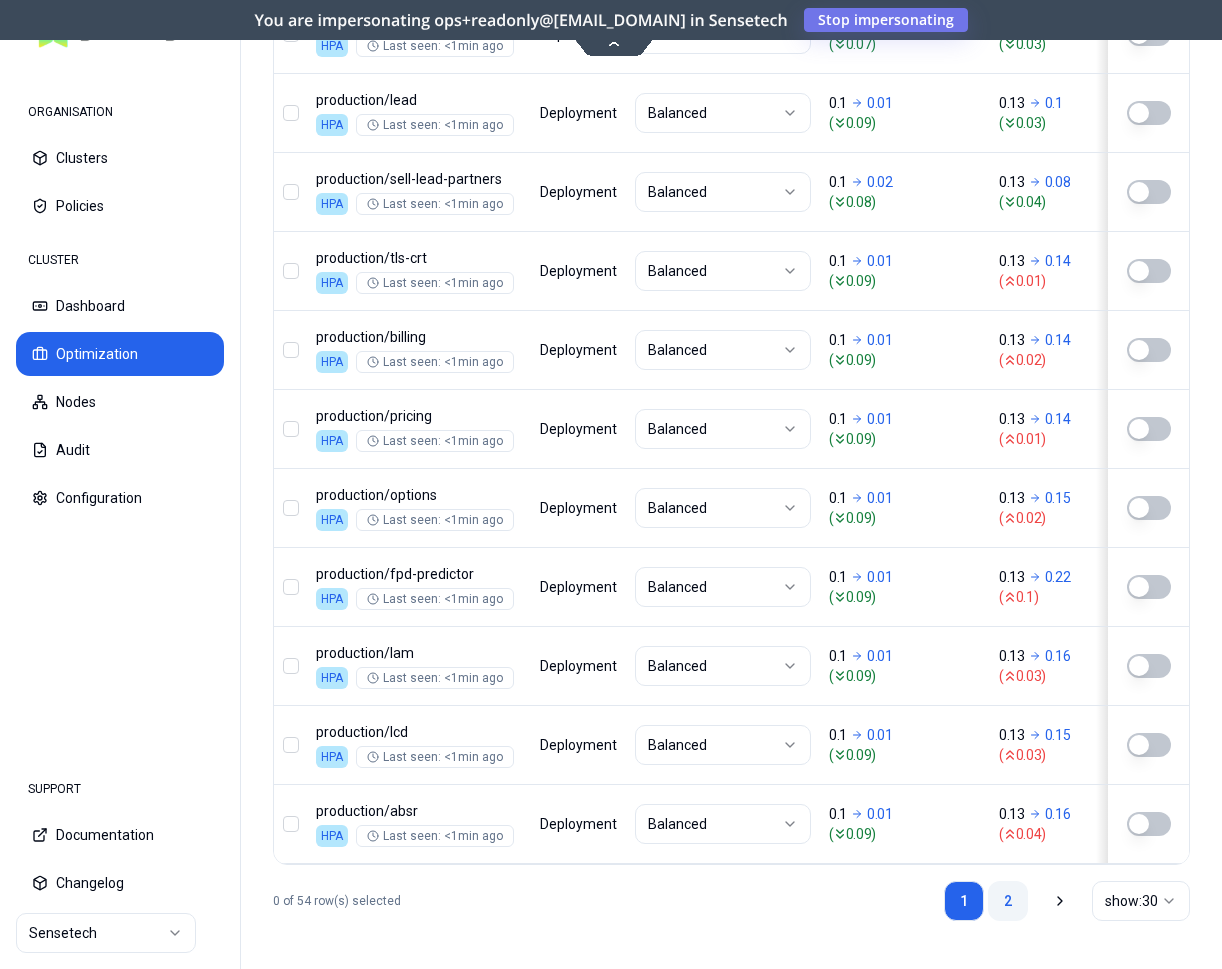 click on "2" at bounding box center (1008, 901) 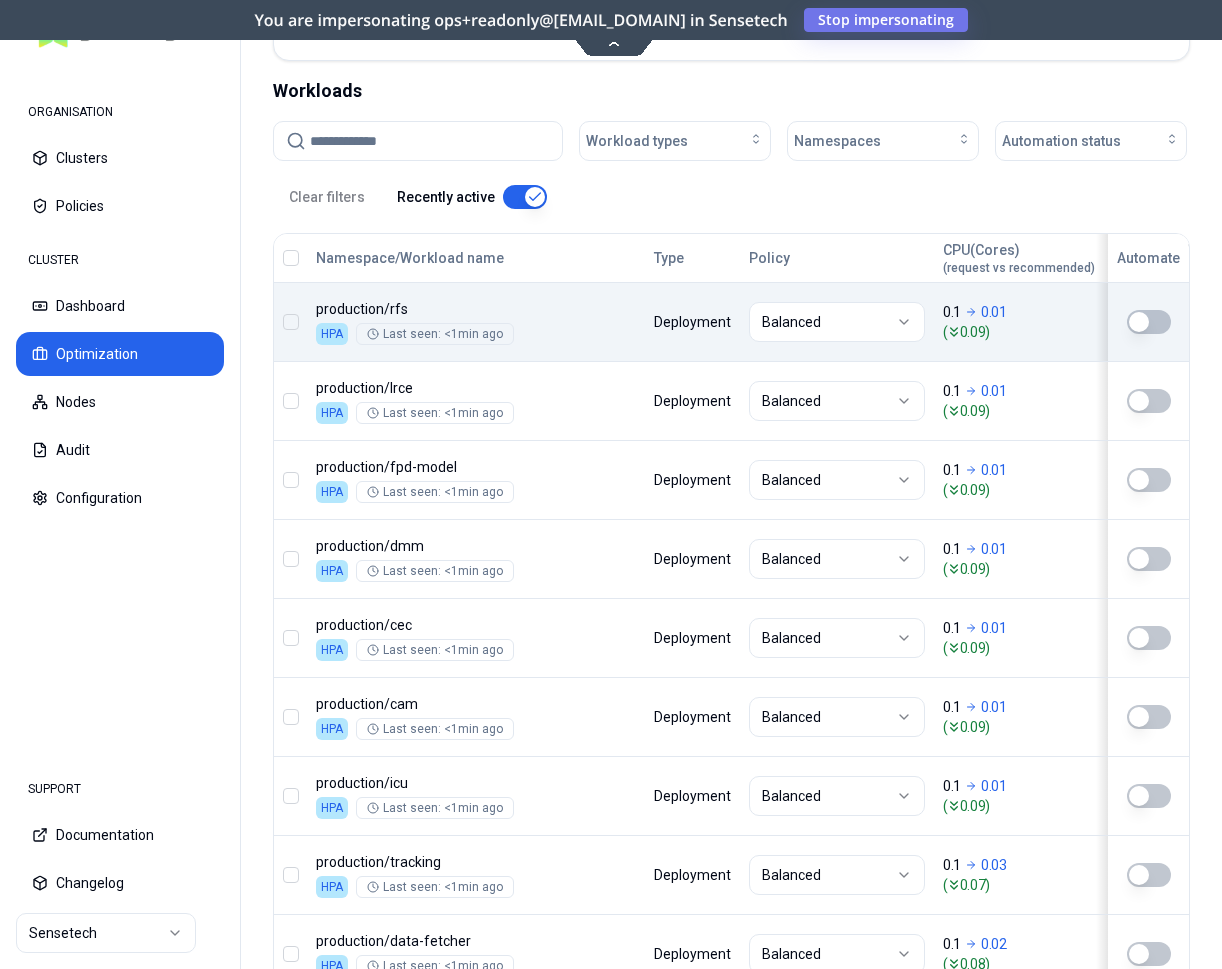 scroll, scrollTop: 449, scrollLeft: 0, axis: vertical 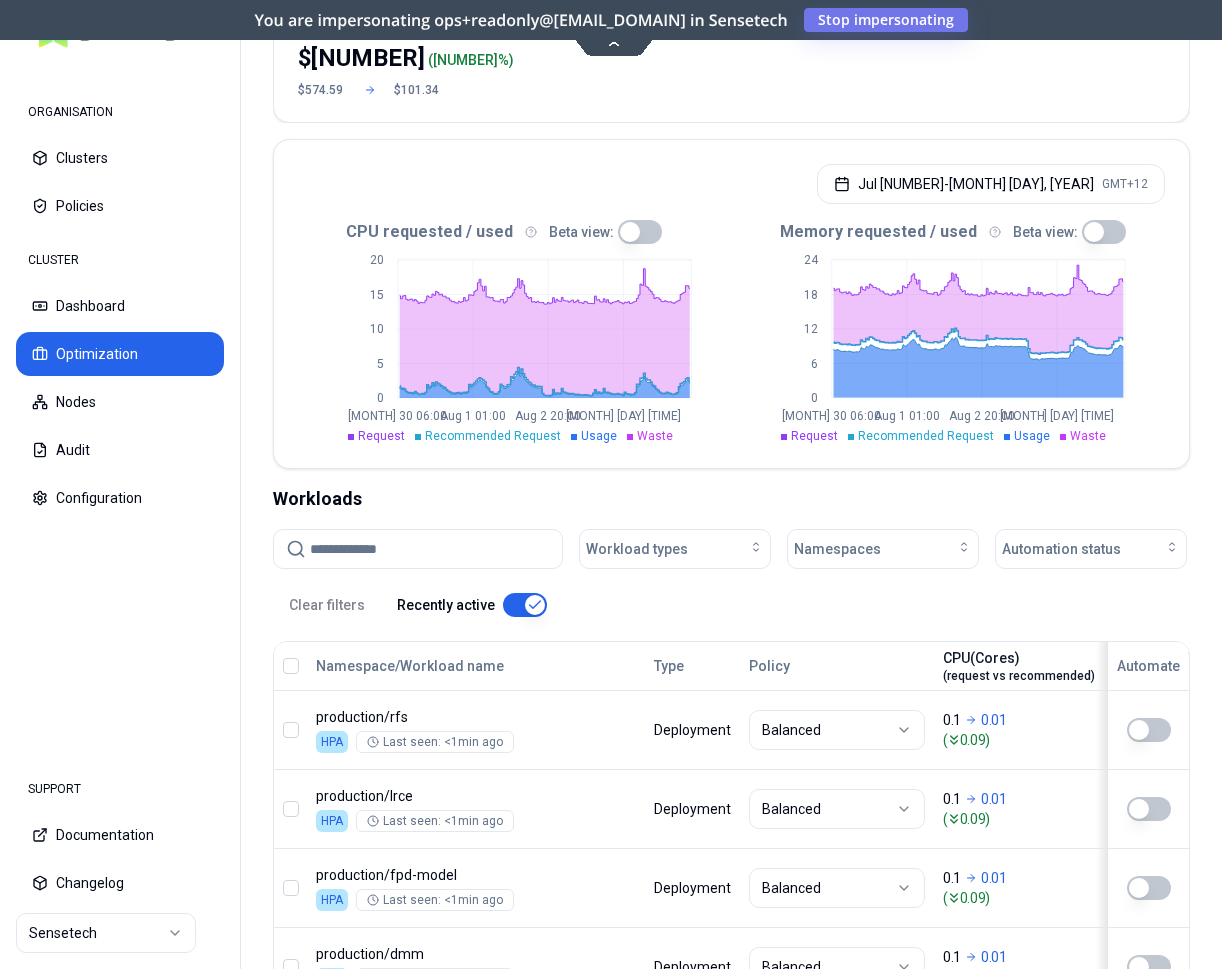 click on "CPU(Cores) (request vs recommended)" at bounding box center [1019, 666] 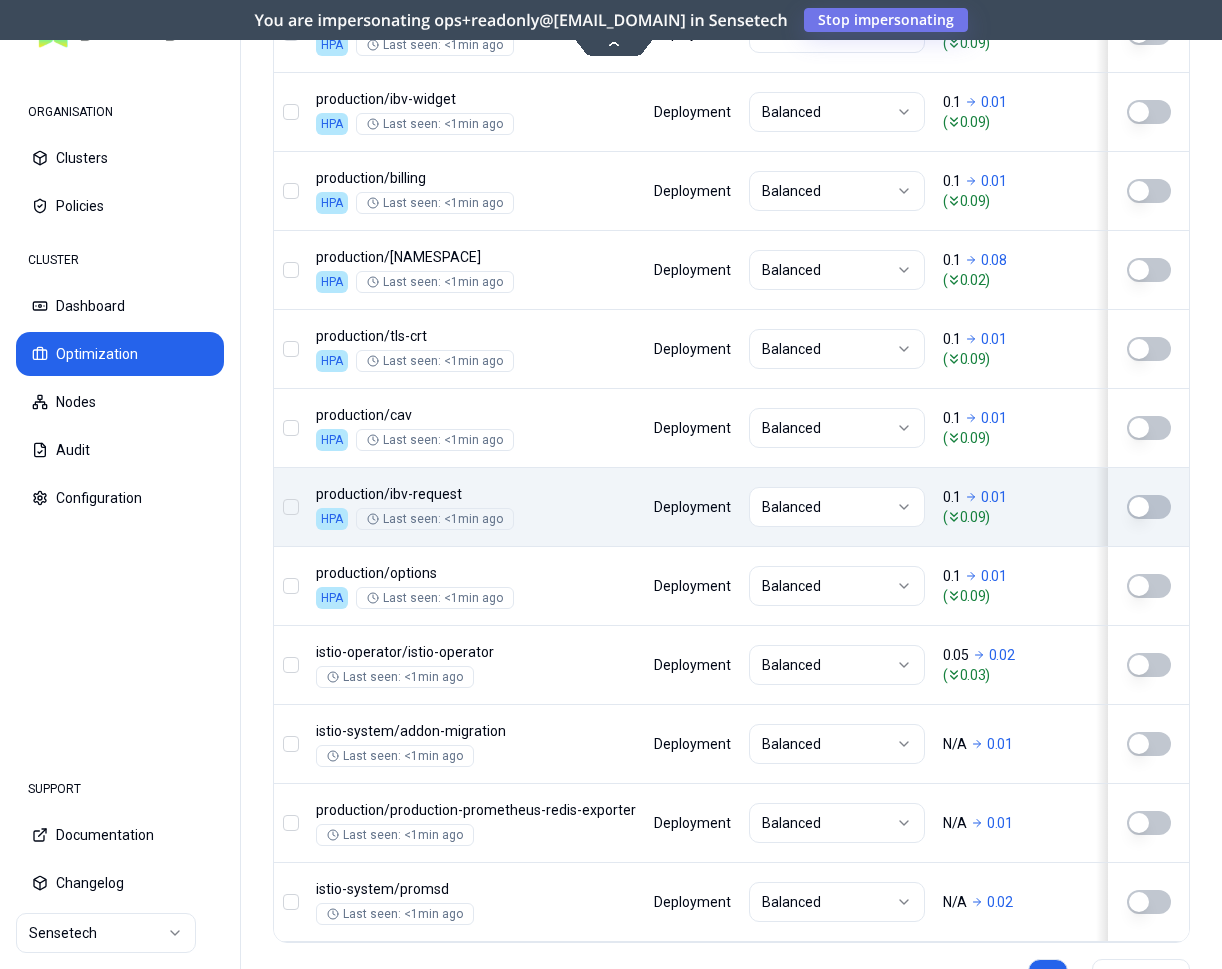 scroll, scrollTop: 2172, scrollLeft: 0, axis: vertical 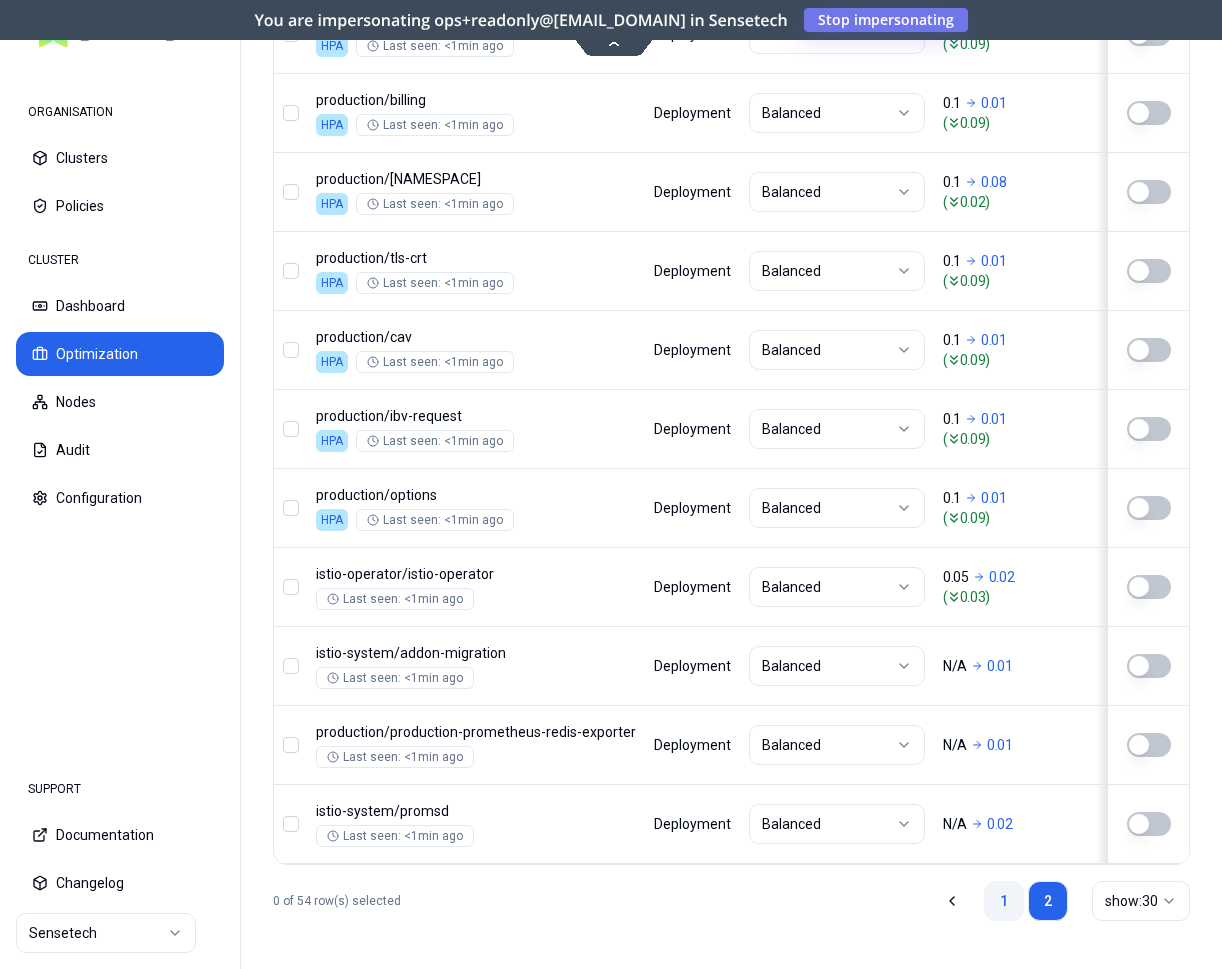 click on "1" at bounding box center (1004, 901) 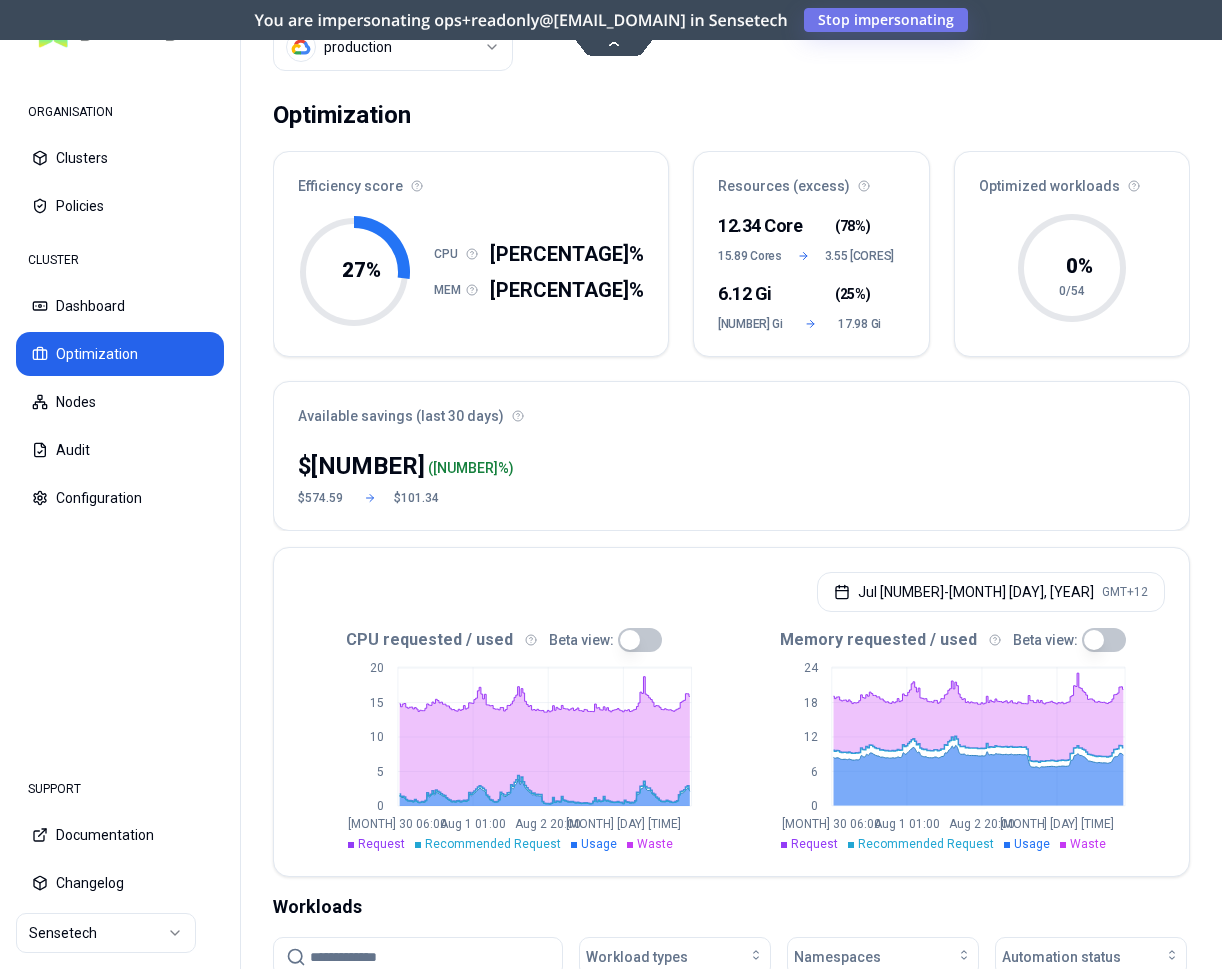 scroll, scrollTop: 0, scrollLeft: 0, axis: both 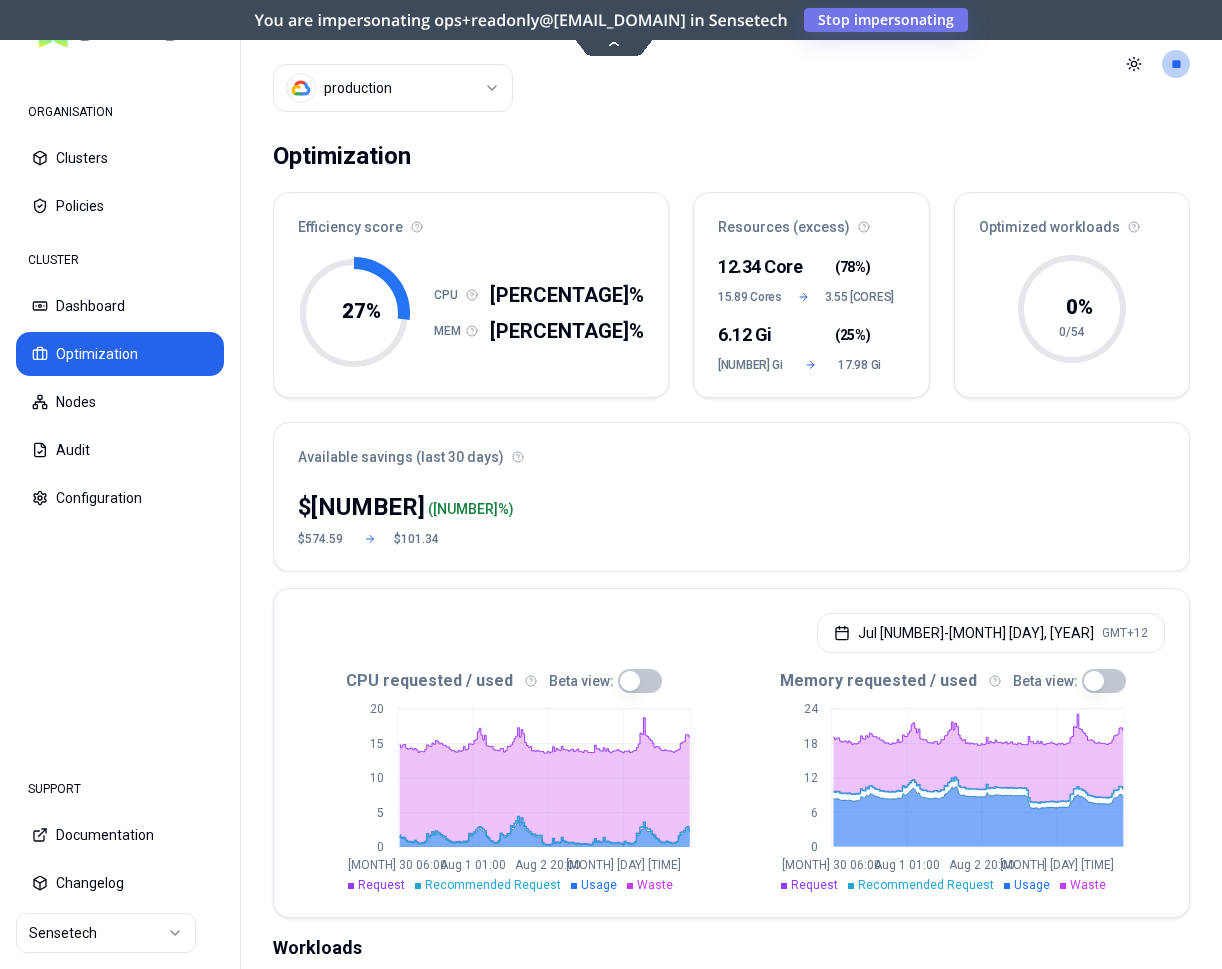 click on "ORGANISATION Clusters Policies CLUSTER Dashboard Optimization Nodes Audit Configuration SUPPORT Documentation Changelog Sensetech Cluster production Toggle theme ** ORGANISATION CLUSTER Optimization Efficiency score 27 % CPU 12% MEM 49% Resources (excess) 12.34 Core   ( 78% ) 15.89 Cores 3.55 Cores 6.12 Gi   ( 25% ) 24.1 Gi 17.98 Gi Optimized workloads 0 % 0/54 Available savings (last 30 days) $ 473.25   ( 82 %) $574.59 $101.34 Jul 30, 2025  -  Aug 06, 2025 GMT+12 CPU requested / used Beta view: 0 5 10 15 20 Jul 30 06:00 Aug 1 01:00 Aug 2 20:00 Aug 4 15:00 Request Recommended Request Usage Waste Memory requested / used Beta view: 0 6 12 18 24 Jul 30 06:00 Aug 1 01:00 Aug 2 20:00 Aug 4 15:00 Request Recommended Request Usage Waste Workloads Workload types Namespaces Automation status Clear filters Recently active Namespace/Workload name Type Policy CPU(Cores) (request vs recommended) Memory(Gi) (request vs recommended) Available savings (last 30 days) Replica(s) Automate production / cms-creditcube-com HPA" at bounding box center (611, 484) 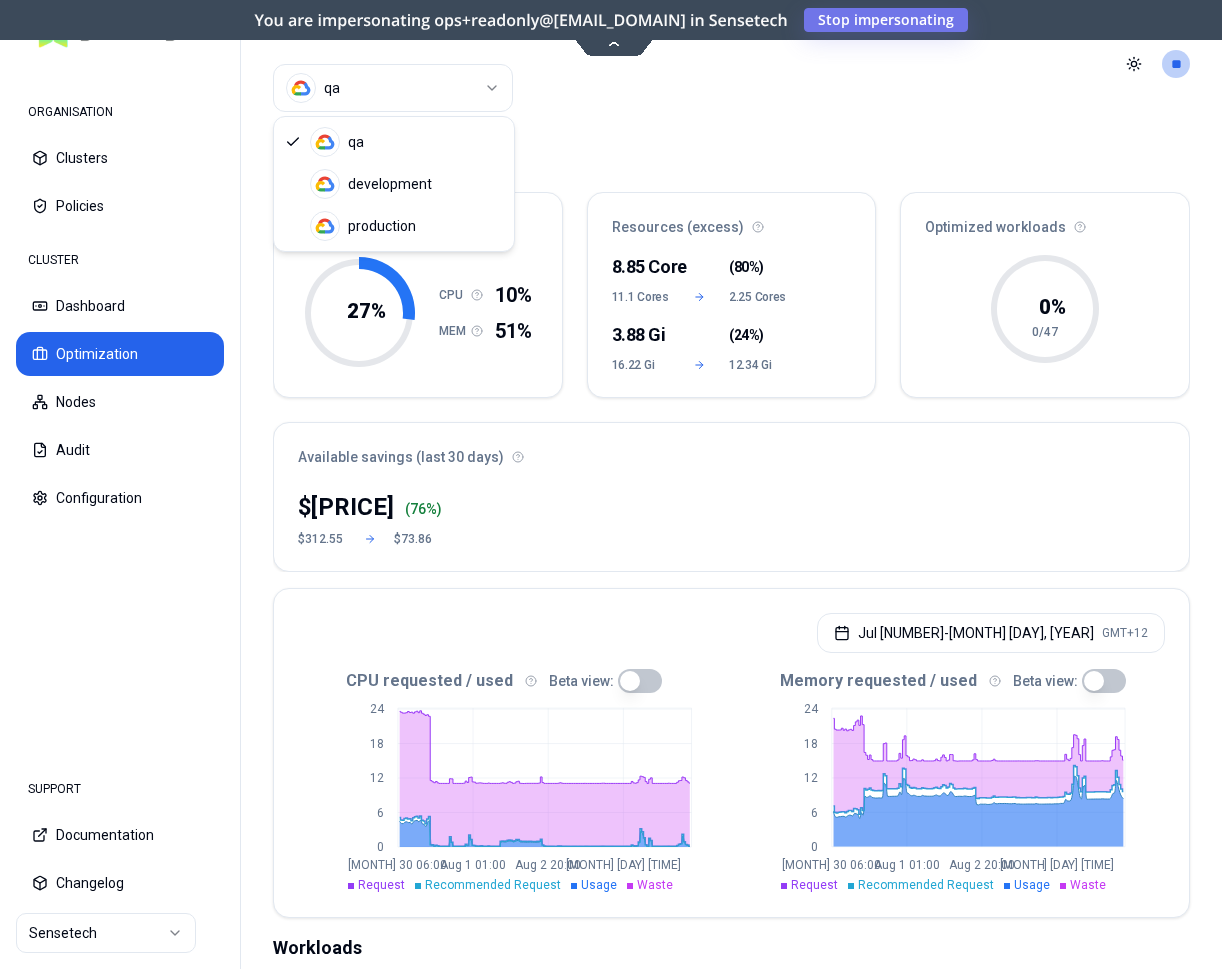 click on "ORGANISATION Clusters Policies CLUSTER Dashboard Optimization Nodes Audit Configuration SUPPORT Documentation Changelog Sensetech Cluster qa Toggle theme ** ORGANISATION CLUSTER Optimization Efficiency score 27 % CPU 10% MEM 51% Resources (excess) 8.85 Core   ( 80% ) 11.1 Cores 2.25 Cores 3.88 Gi   ( 24% ) 16.22 Gi 12.34 Gi Optimized workloads 0 % 0/47 Available savings (last 30 days) $ 238.69   ( 76 %) $312.55 $73.86 Jul 30, 2025  -  Aug 06, 2025 GMT+12 CPU requested / used Beta view: 0 6 12 18 24 Jul 30 06:00 Aug 1 01:00 Aug 2 20:00 Aug 4 15:00 Request Recommended Request Usage Waste Memory requested / used Beta view: 0 6 12 18 24 Jul 30 06:00 Aug 1 01:00 Aug 2 20:00 Aug 4 15:00 Request Recommended Request Usage Waste Workloads Workload types Namespaces Automation status Clear filters Recently active Namespace/Workload name Type Policy CPU(Cores) (request vs recommended) Memory(Gi) (request vs recommended) Available savings (last 30 days) Replica(s) Automate qa / sell-lead-partners HPA Deployment 0.1   (" at bounding box center [611, 484] 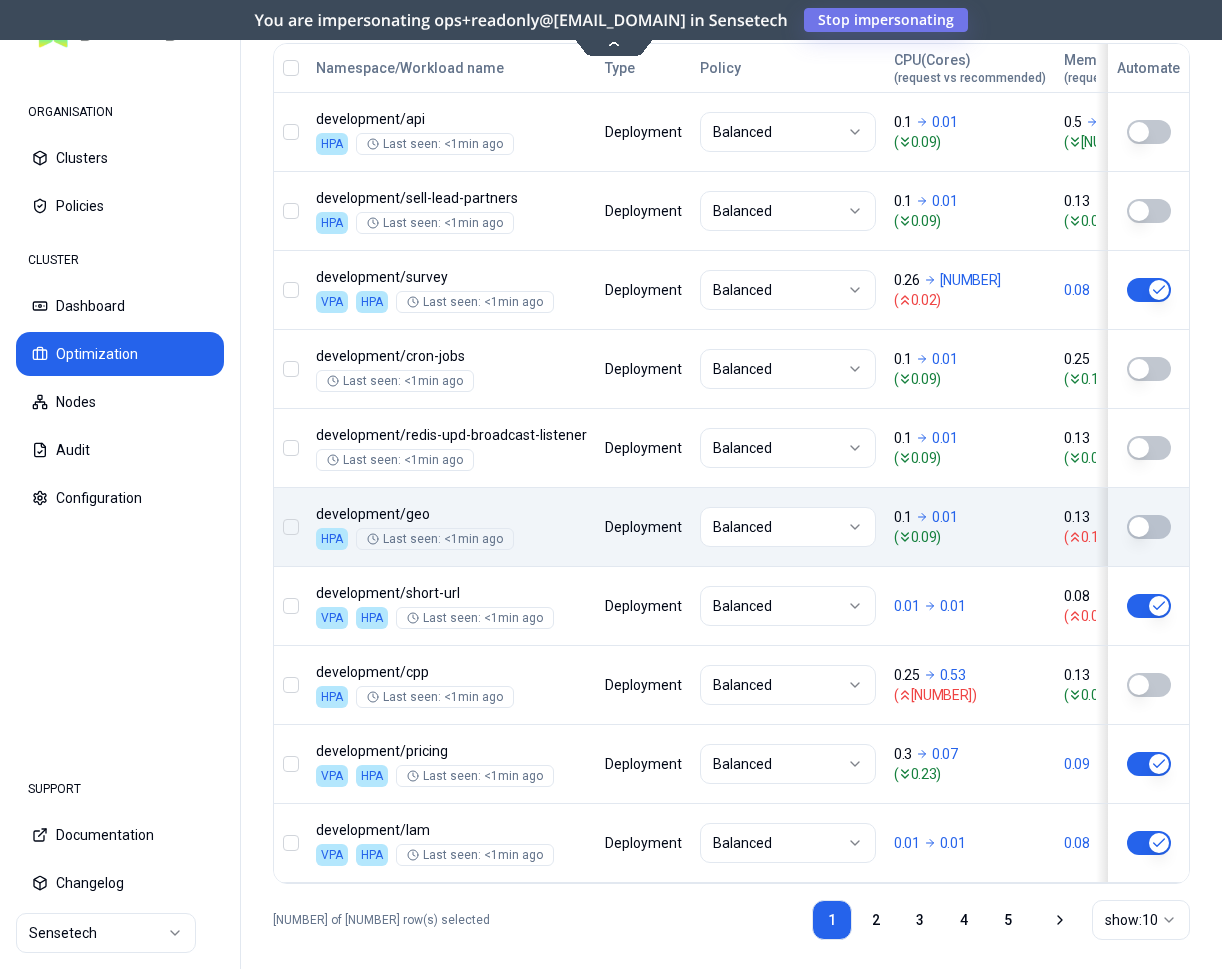 scroll, scrollTop: 1066, scrollLeft: 0, axis: vertical 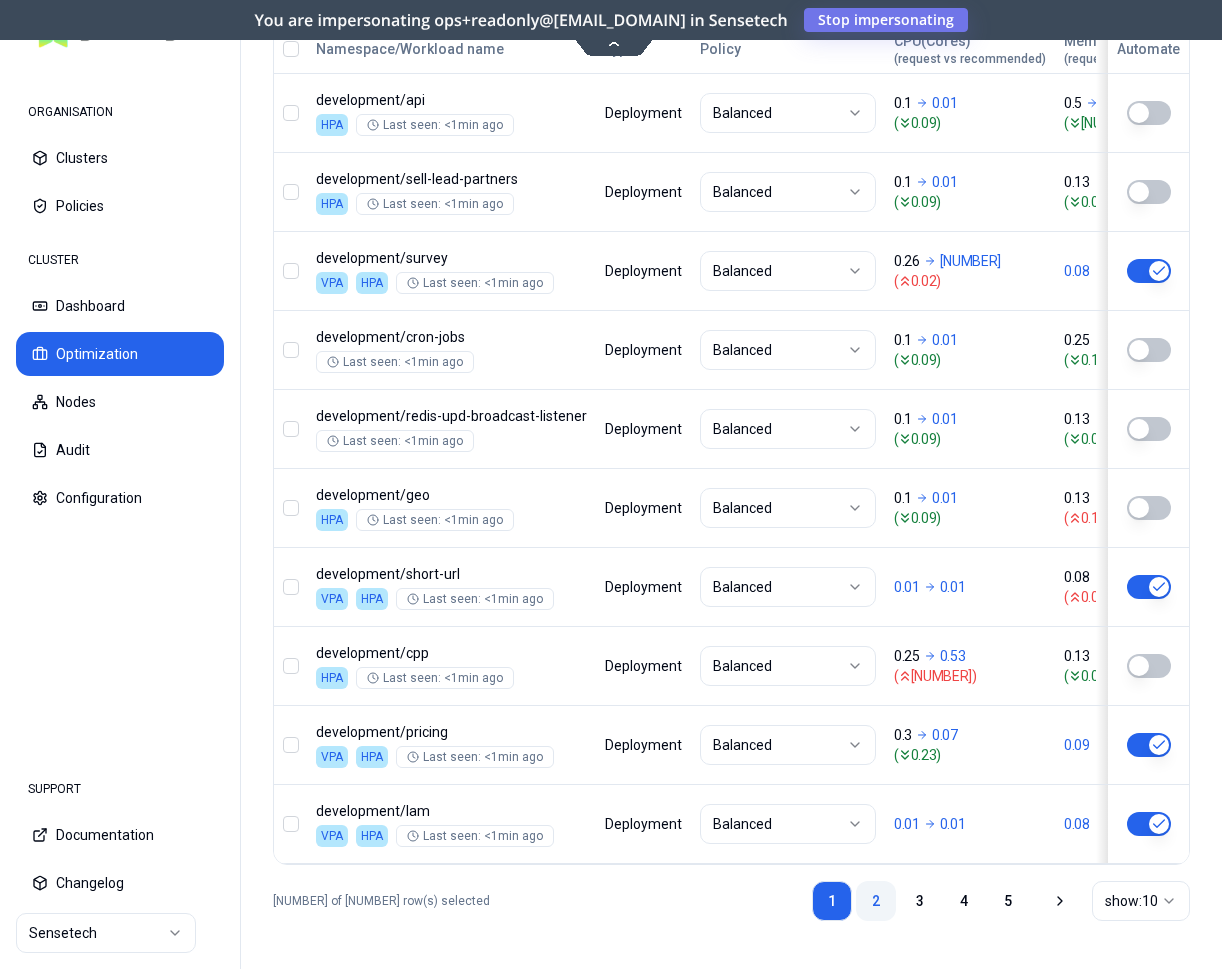 click on "2" at bounding box center [876, 901] 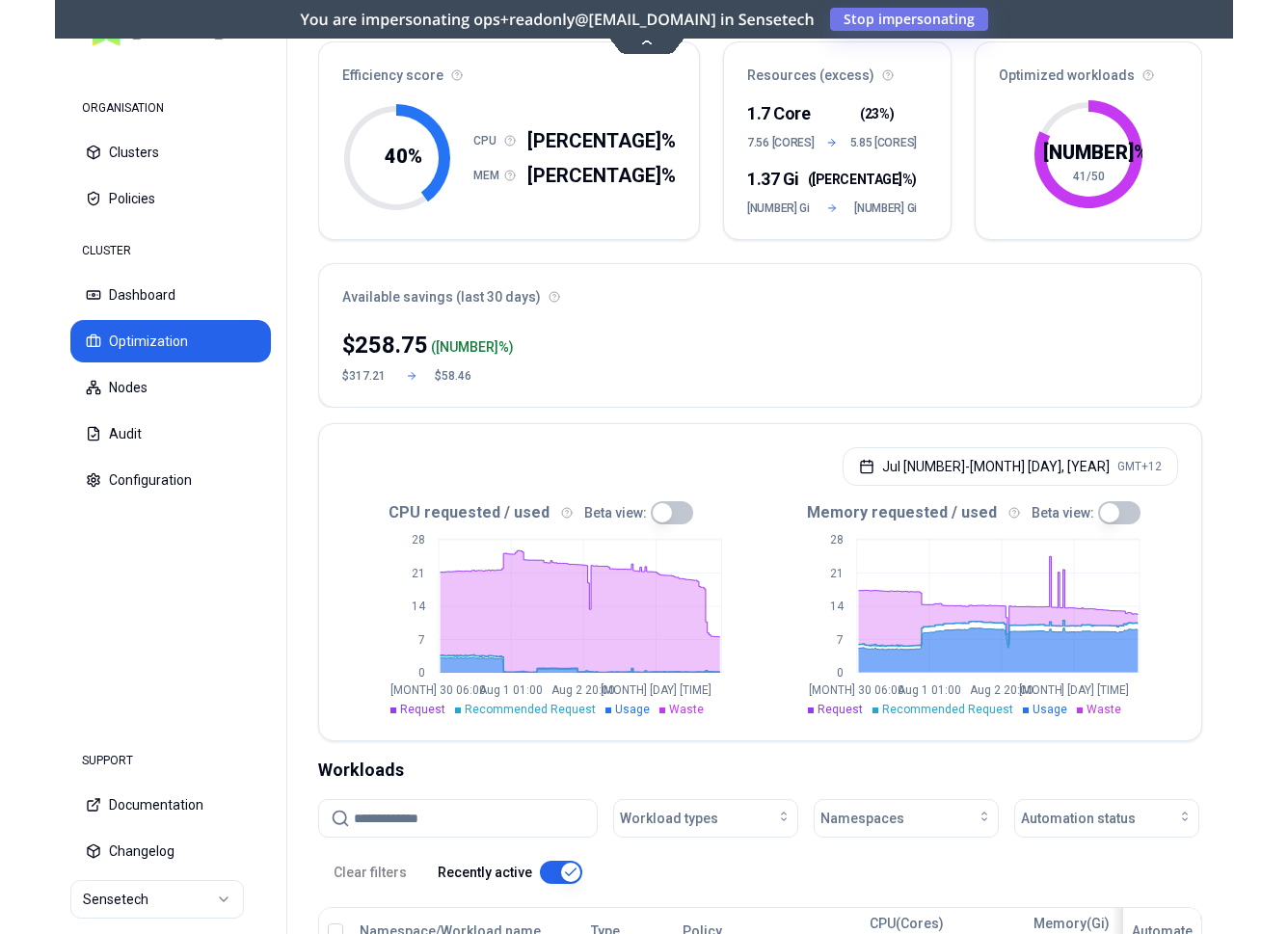 scroll, scrollTop: 0, scrollLeft: 0, axis: both 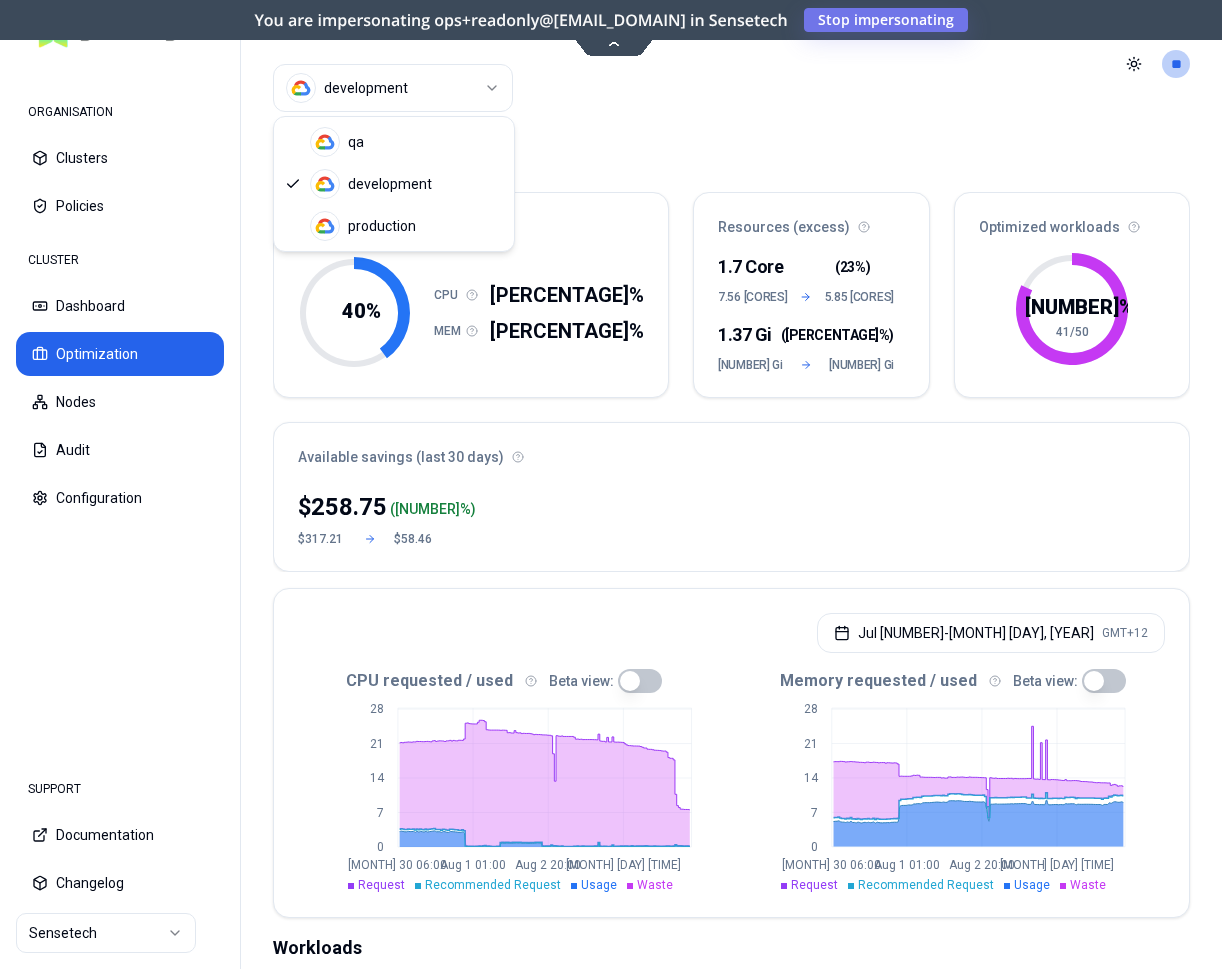 click on "ORGANISATION Clusters Policies CLUSTER Dashboard Optimization Nodes Audit Configuration SUPPORT Documentation Changelog Sensetech Cluster development Toggle theme ** ORGANISATION CLUSTER Optimization Efficiency score 40 % CPU 16% MEM 77% Resources (excess) 1.7 Core   ( 23% ) 7.56 Cores 5.85 Cores 1.37 Gi   ( 11% ) 12.64 Gi 11.27 Gi Optimized workloads 82 % 41/50 Available savings (last 30 days) $ 258.75   ( 82 %) $317.21 $58.46 Jul 30, 2025  -  Aug 06, 2025 GMT+12 CPU requested / used Beta view: 0 7 14 21 28 Jul 30 06:00 Aug 1 01:00 Aug 2 20:00 Aug 4 15:00 Request Recommended Request Usage Waste Memory requested / used Beta view: 0 7 14 21 28 Jul 30 06:00 Aug 1 01:00 Aug 2 20:00 Aug 4 15:00 Request Recommended Request Usage Waste Workloads Workload types Namespaces Automation status Clear filters Recently active Namespace/Workload name Type Policy CPU(Cores) (request vs recommended) Memory(Gi) (request vs recommended) Available savings (last 30 days) Replica(s) Automate development / company VPA HPA 0.01" at bounding box center (611, 484) 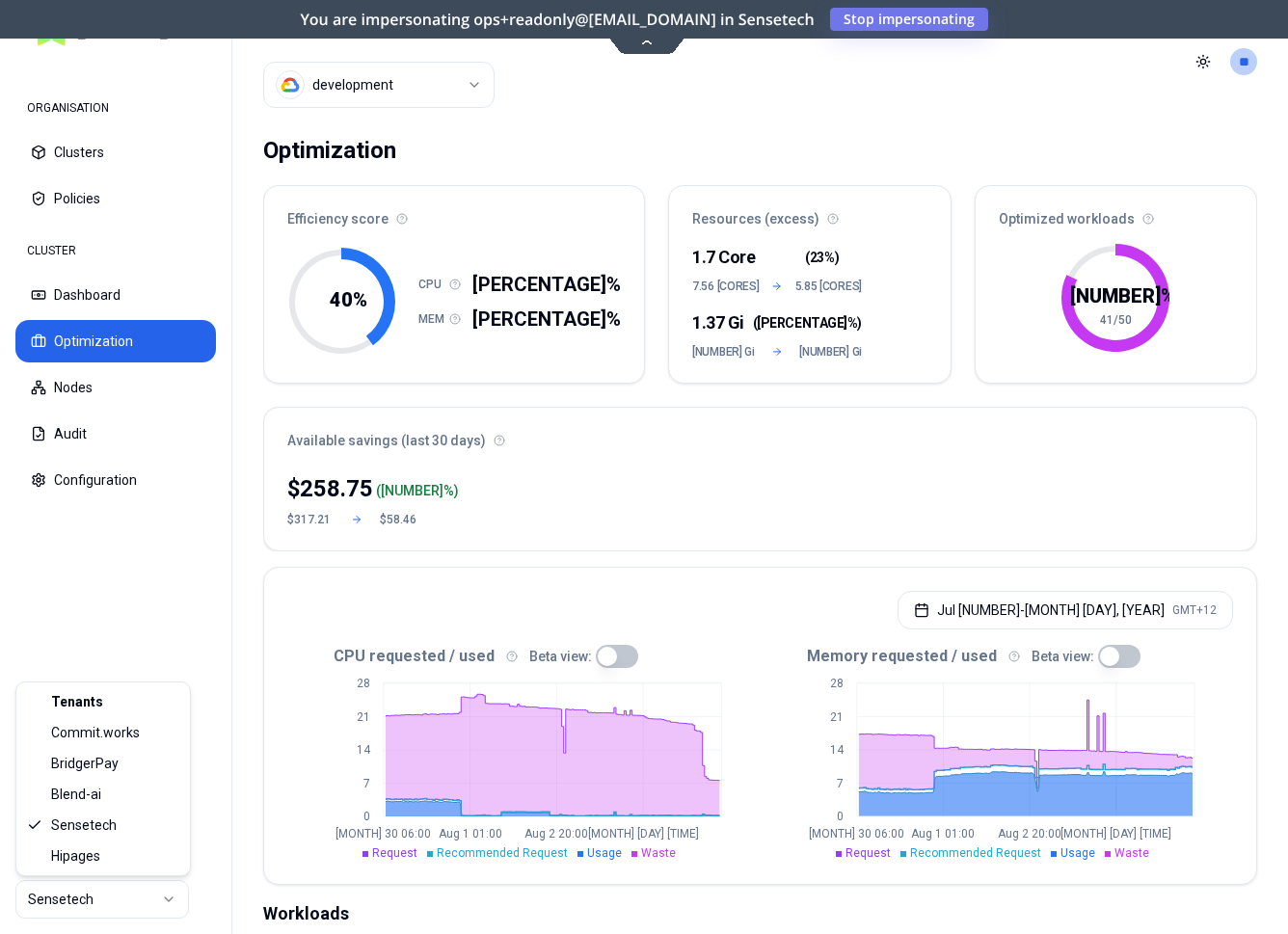 click on "ORGANISATION Clusters Policies CLUSTER Dashboard Optimization Nodes Audit Configuration SUPPORT Documentation Changelog Sensetech Cluster development Toggle theme ** ORGANISATION CLUSTER Optimization Efficiency score 40 % CPU 16% MEM 77% Resources (excess) 1.7 Core   ( 23% ) 7.56 Cores 5.85 Cores 1.37 Gi   ( 11% ) 12.64 Gi 11.27 Gi Optimized workloads 82 % 41/50 Available savings (last 30 days) $ 258.75   ( 82 %) $317.21 $58.46 Jul 30, 2025  -  Aug 06, 2025 GMT+12 CPU requested / used Beta view: 0 7 14 21 28 Jul 30 06:00 Aug 1 01:00 Aug 2 20:00 Aug 4 15:00 Request Recommended Request Usage Waste Memory requested / used Beta view: 0 7 14 21 28 Jul 30 06:00 Aug 1 01:00 Aug 2 20:00 Aug 4 15:00 Request Recommended Request Usage Waste Workloads Workload types Namespaces Automation status Clear filters Recently active Namespace/Workload name Type Policy CPU(Cores) (request vs recommended) Memory(Gi) (request vs recommended) Available savings (last 30 days) Replica(s) Automate development / company VPA HPA 0.01" at bounding box center (644, 467) 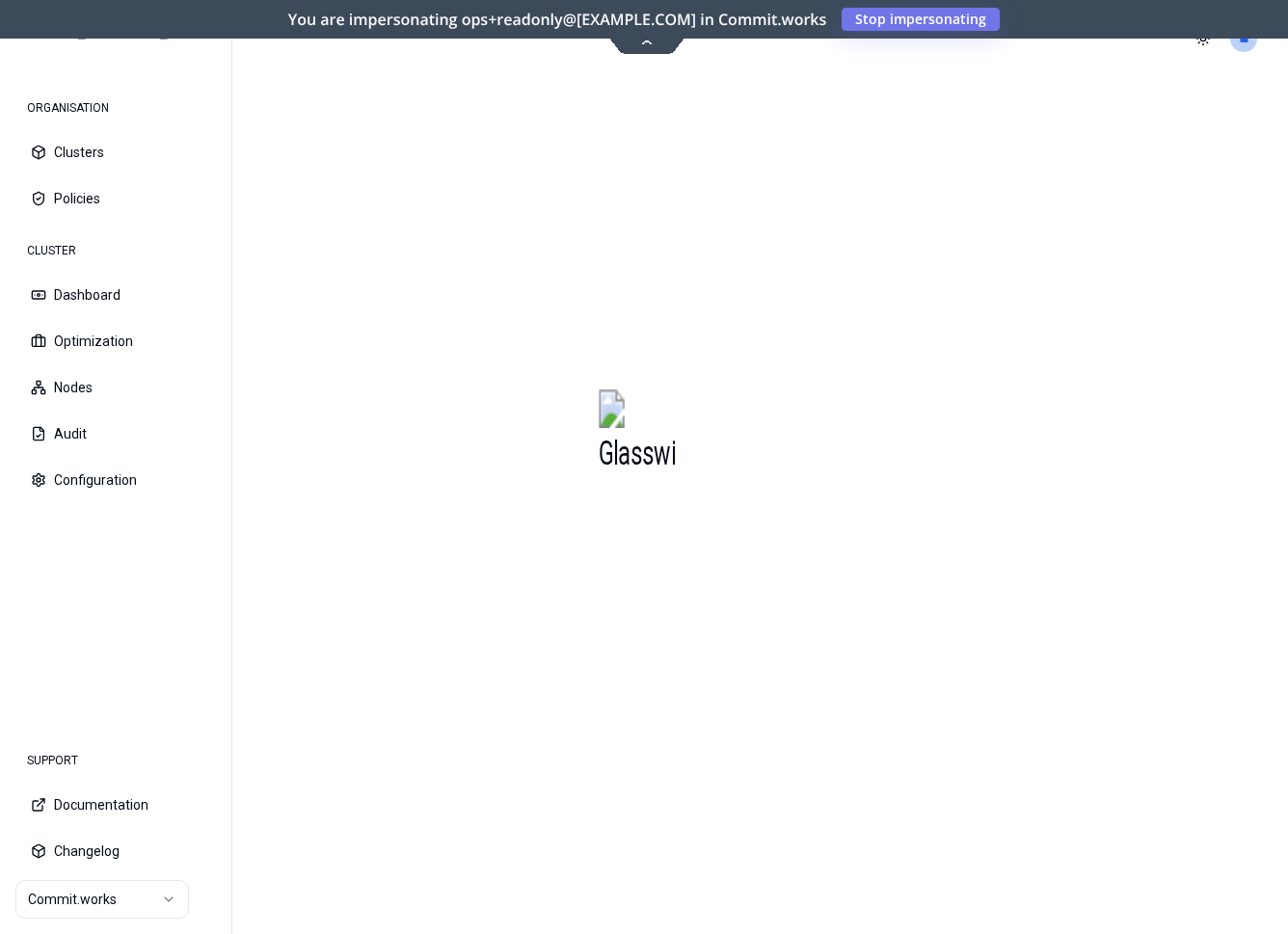 scroll, scrollTop: 0, scrollLeft: 0, axis: both 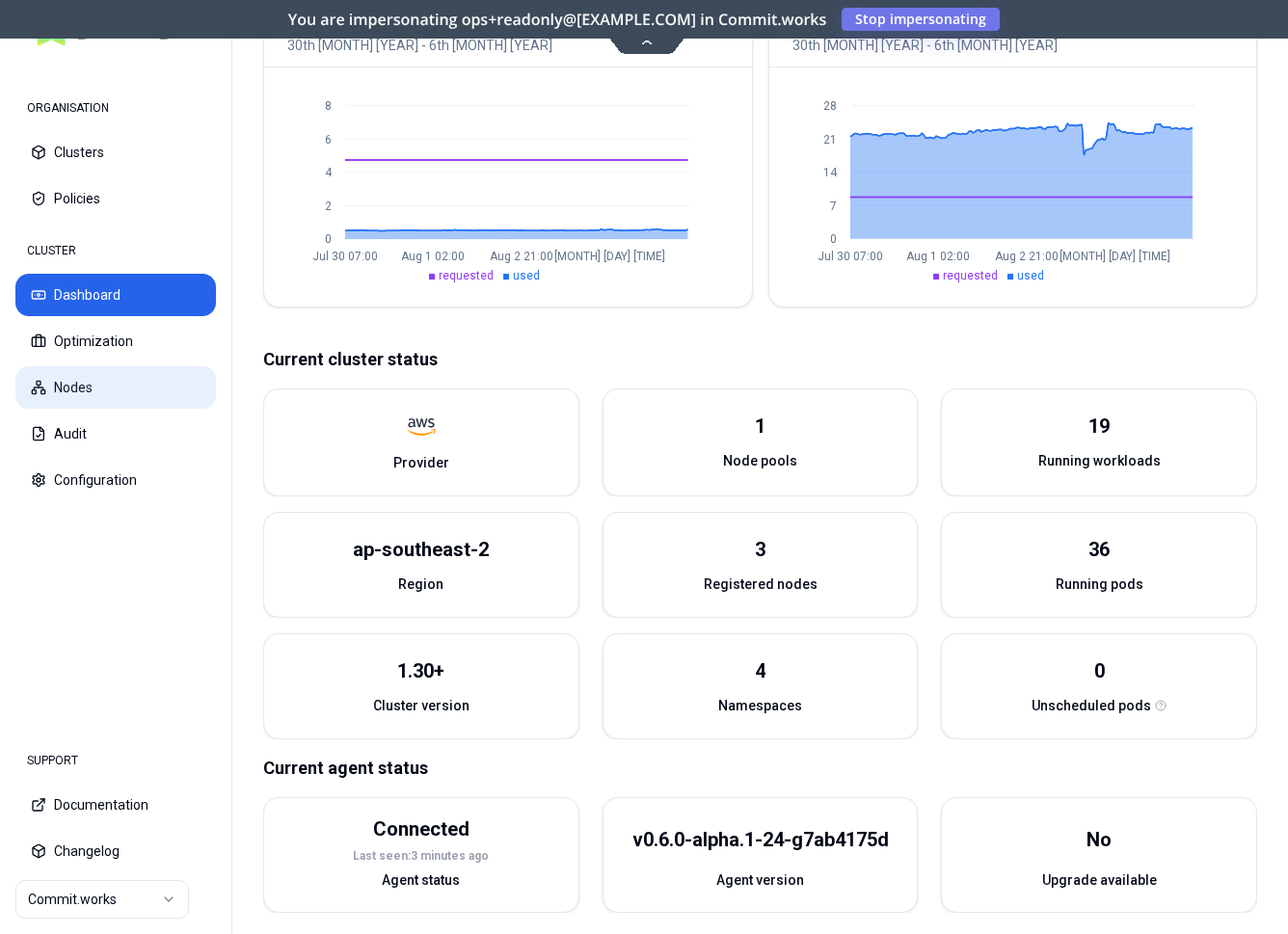 click on "Nodes" at bounding box center (116, 387) 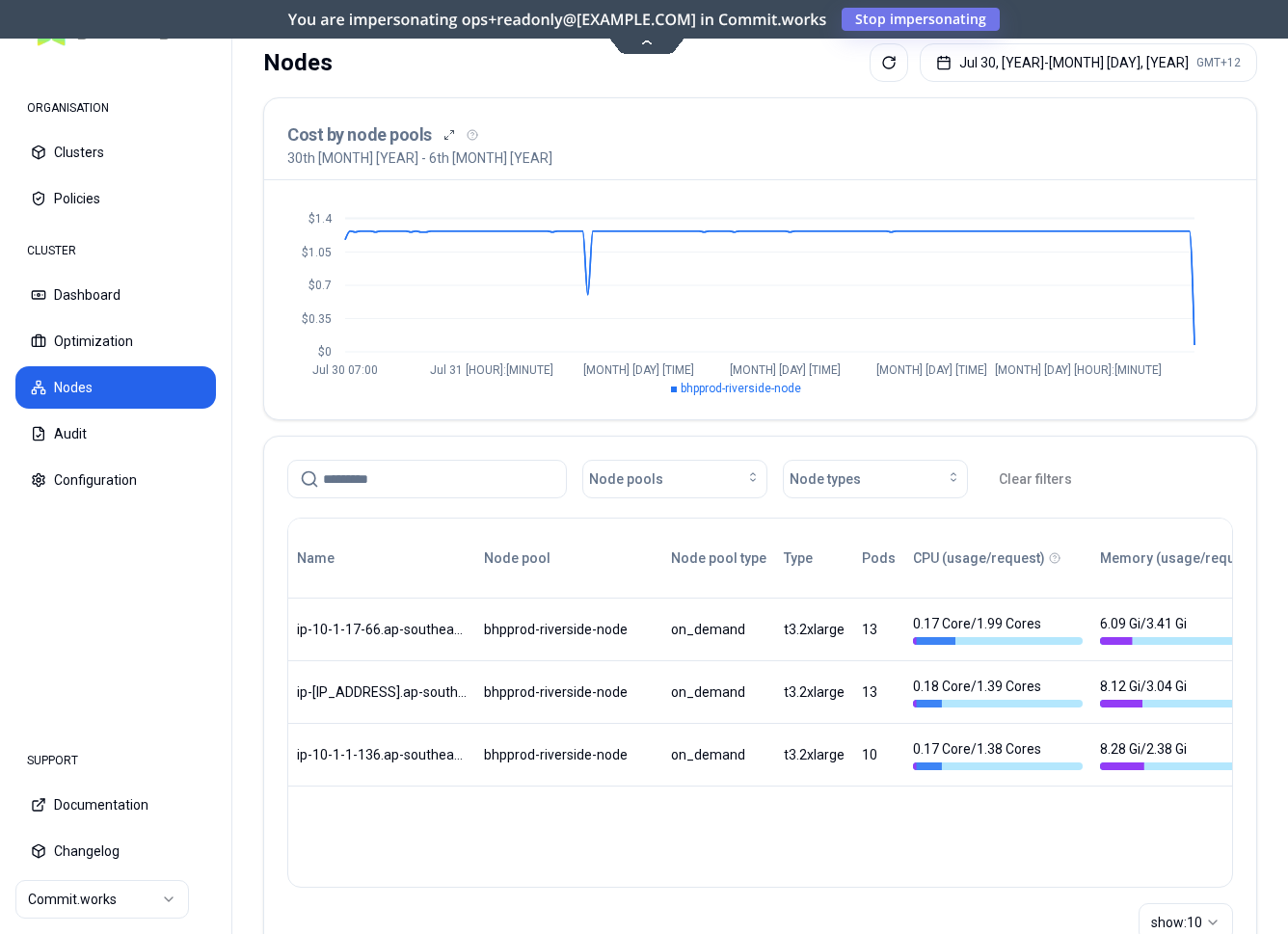 scroll, scrollTop: 98, scrollLeft: 0, axis: vertical 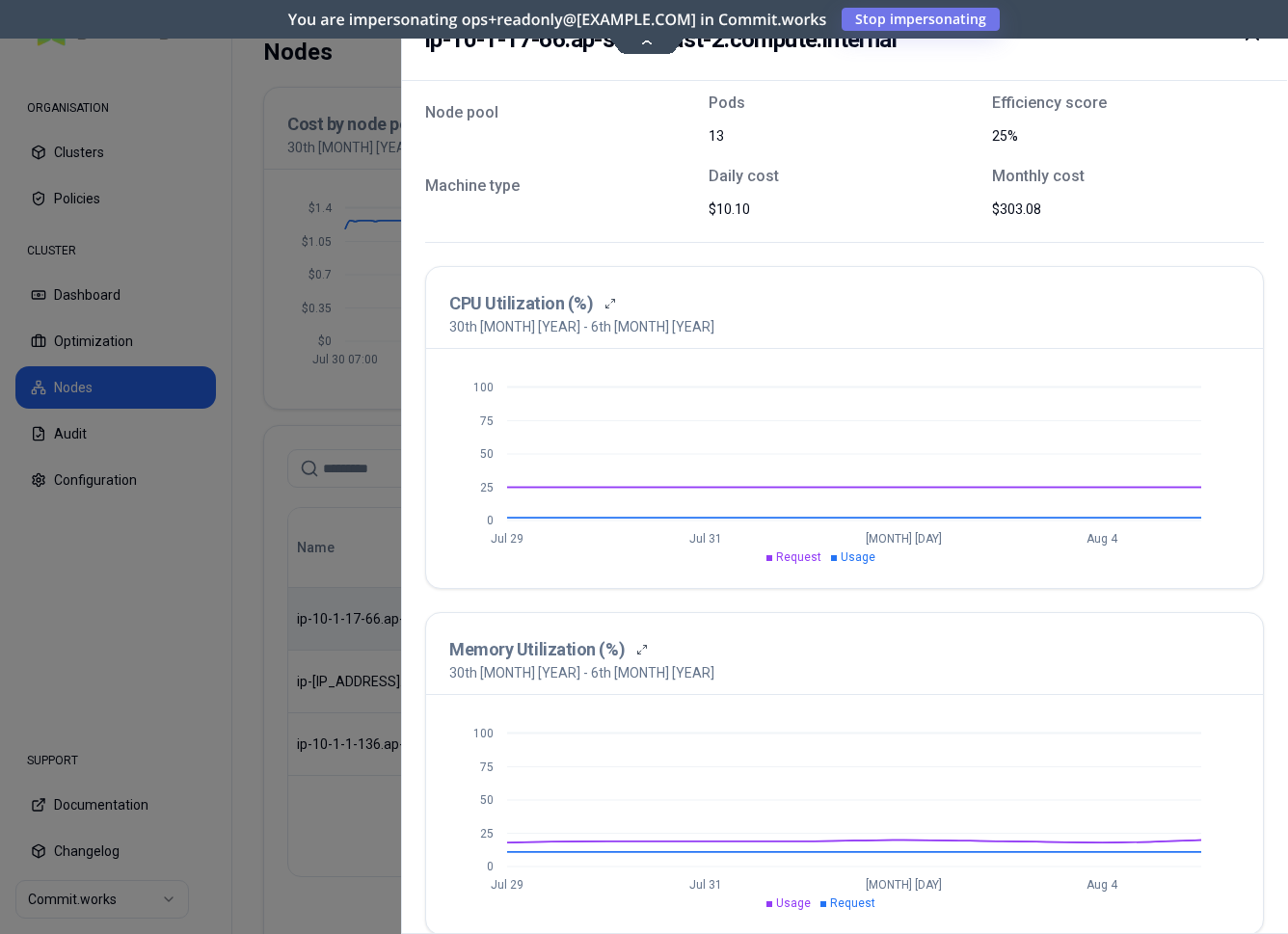 click at bounding box center [644, 467] 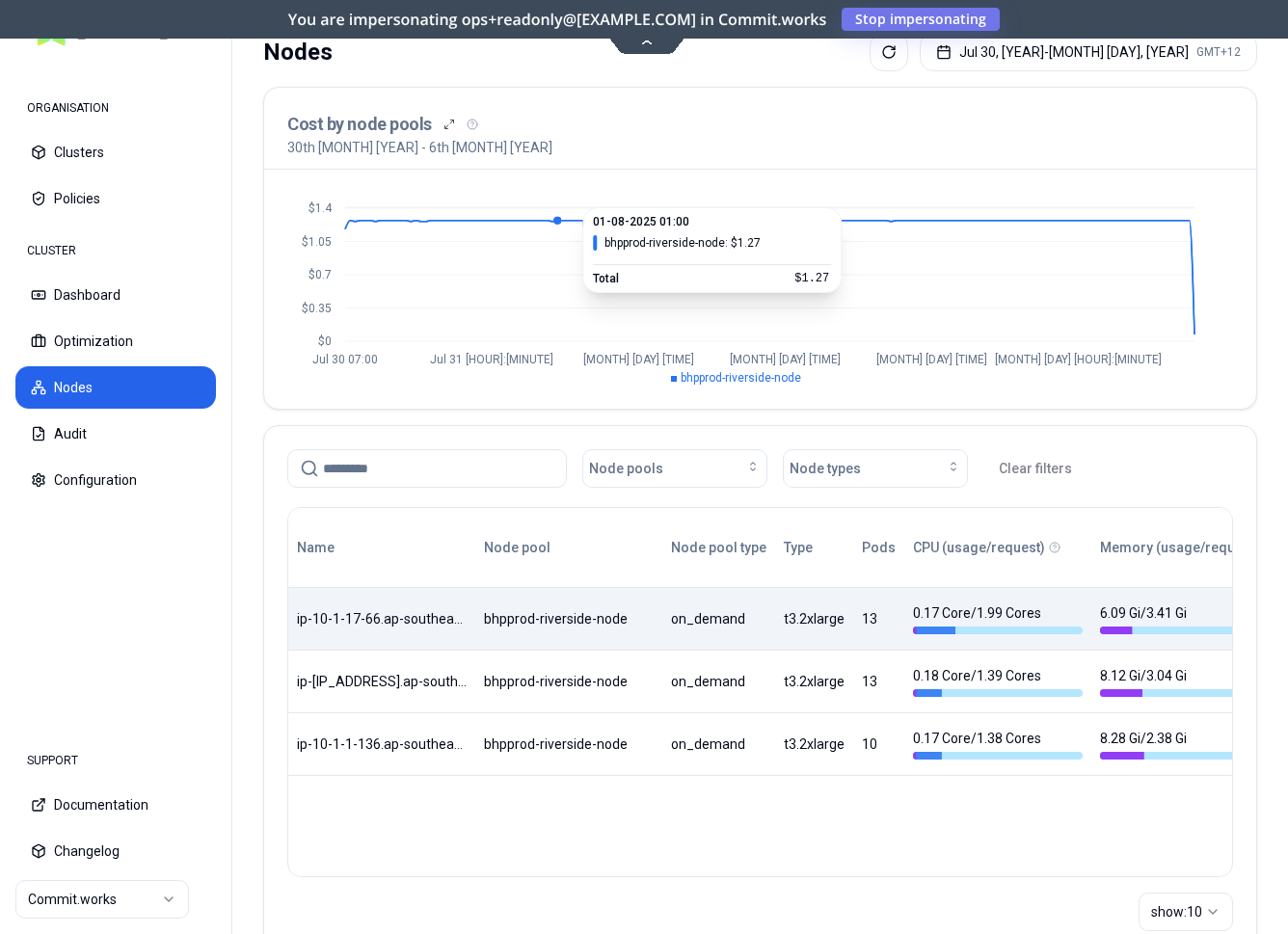 scroll, scrollTop: 98, scrollLeft: 0, axis: vertical 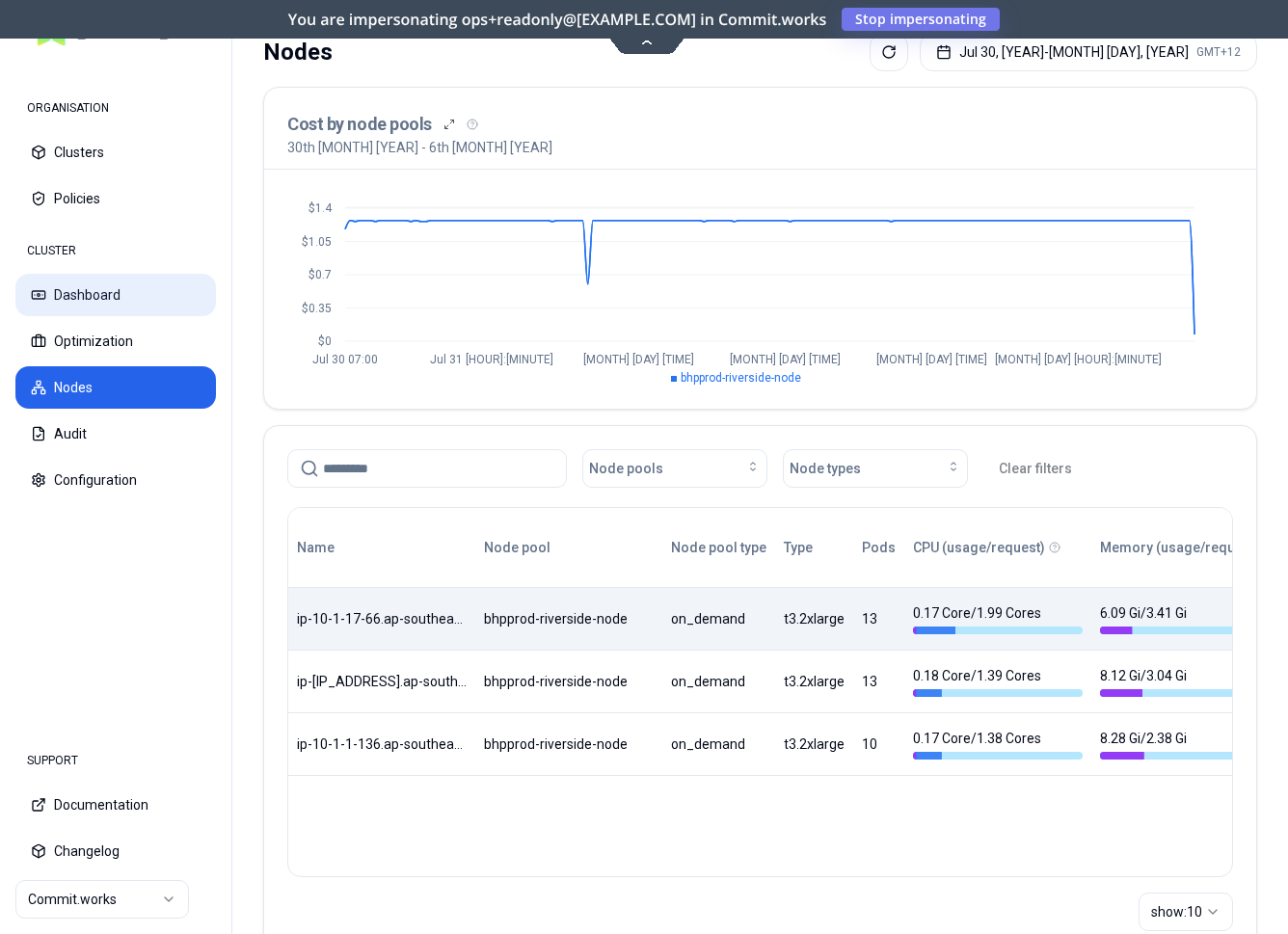 click on "Dashboard" at bounding box center (116, 295) 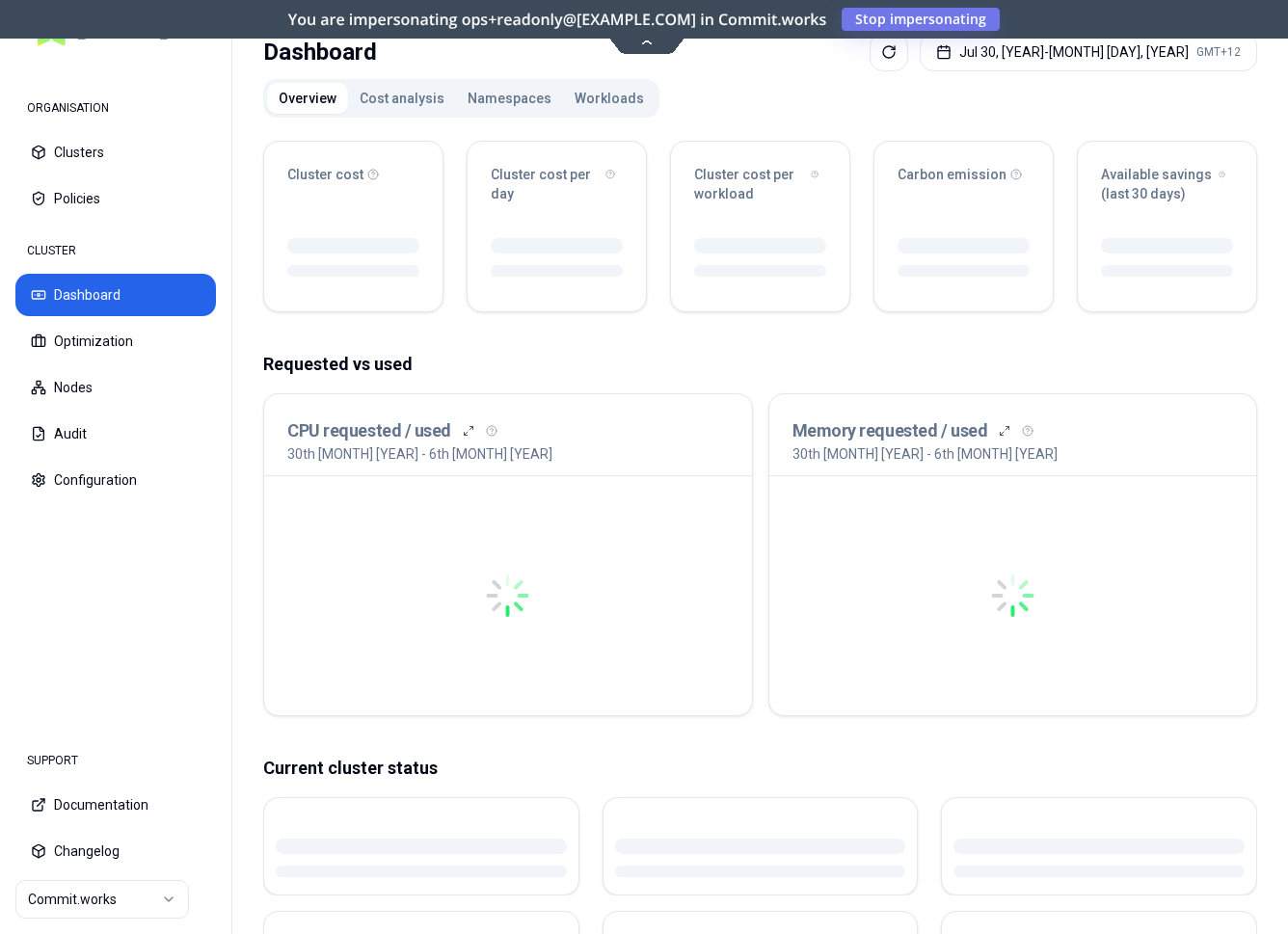scroll, scrollTop: 0, scrollLeft: 0, axis: both 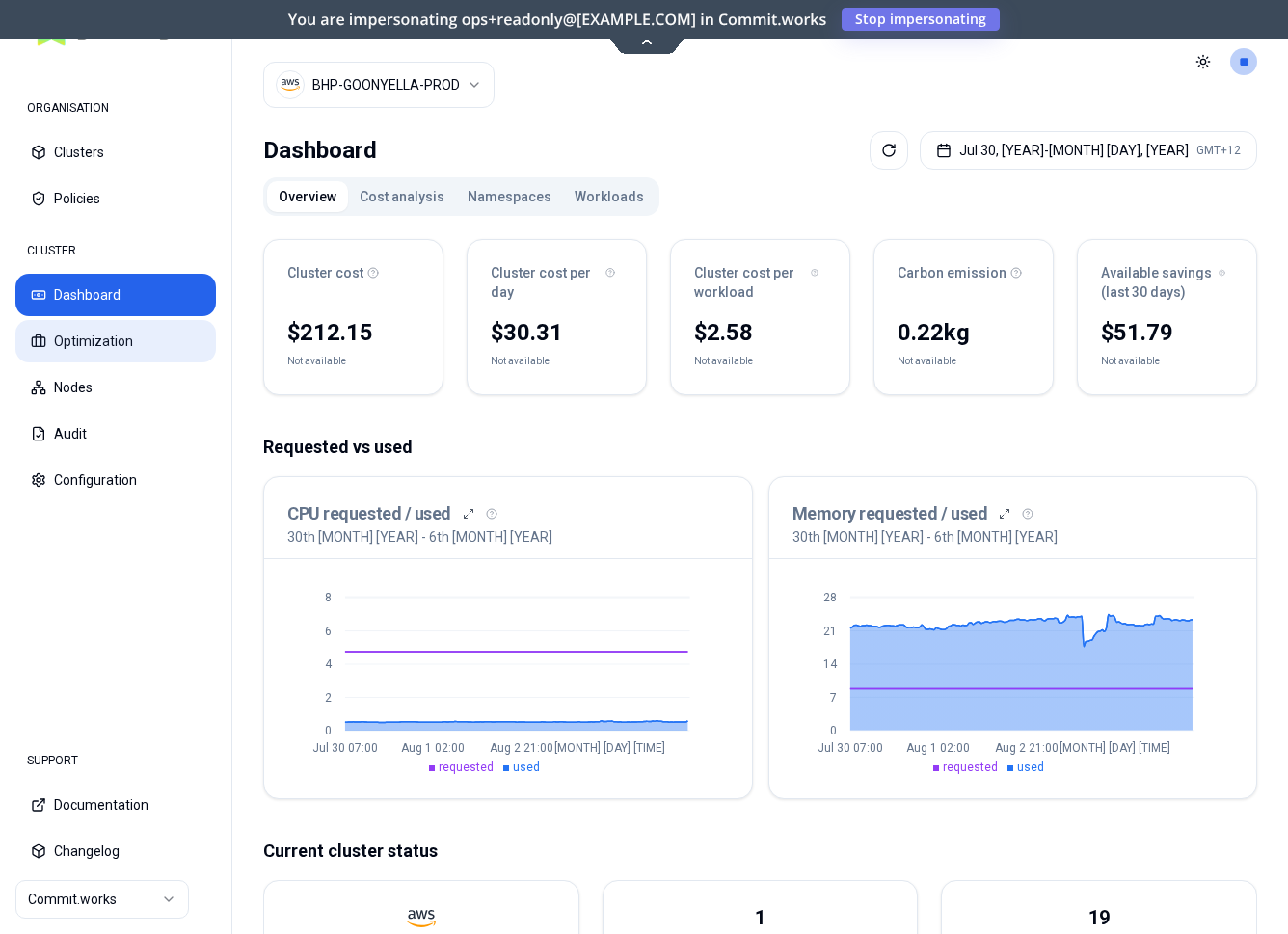 click on "Optimization" at bounding box center (116, 341) 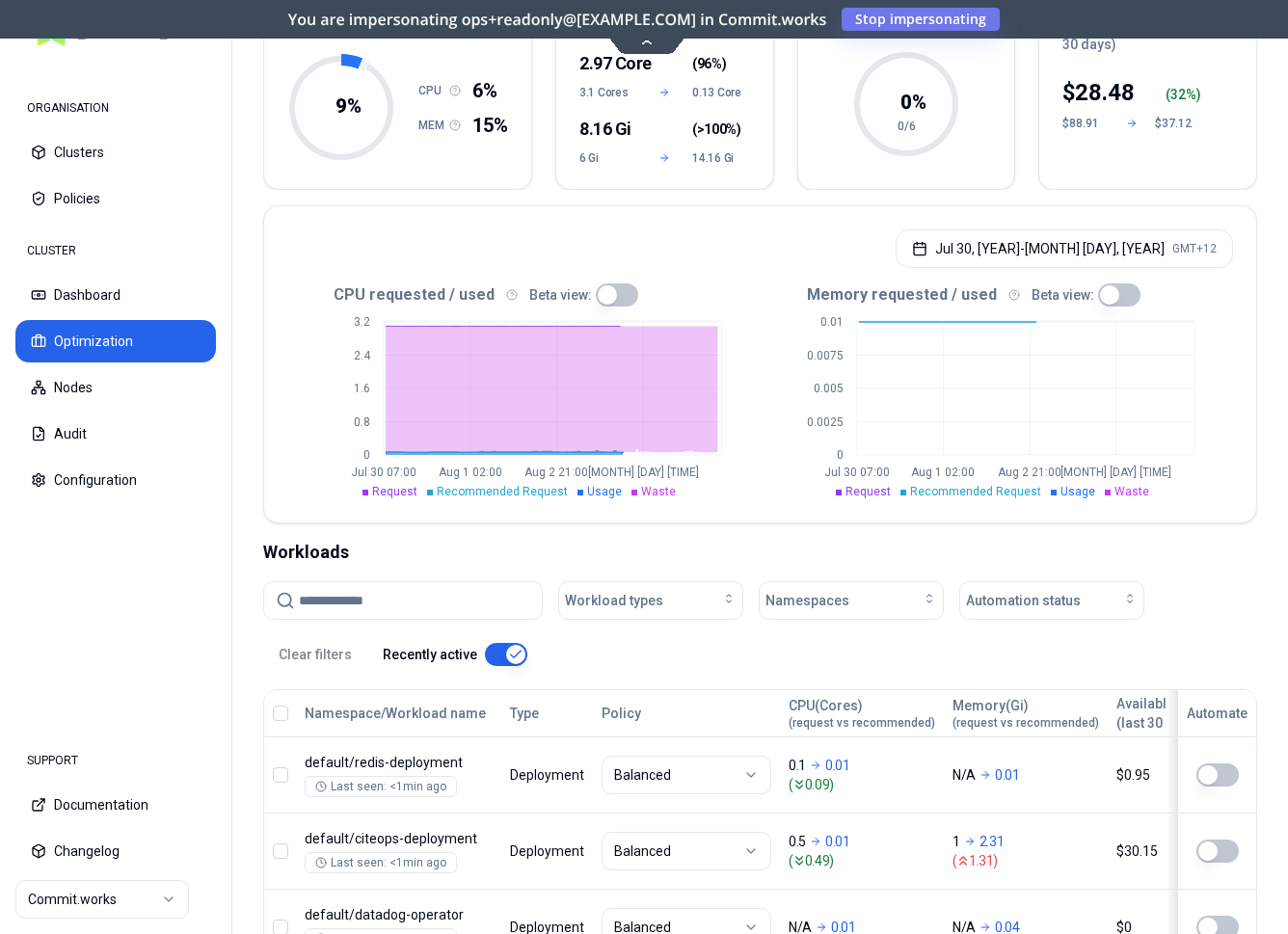 scroll, scrollTop: 295, scrollLeft: 0, axis: vertical 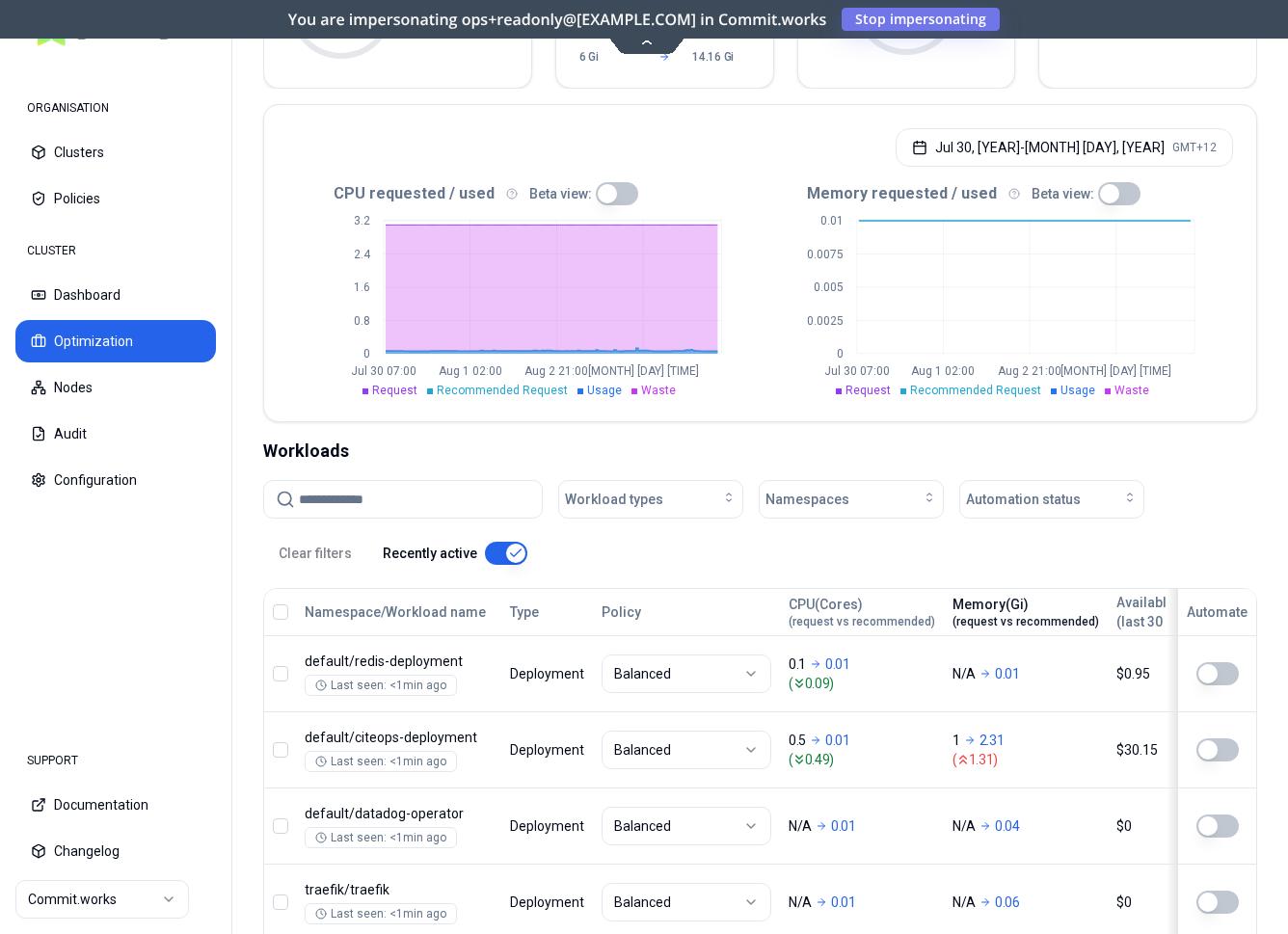 click on "Memory(Gi) (request vs recommended)" at bounding box center [1026, 612] 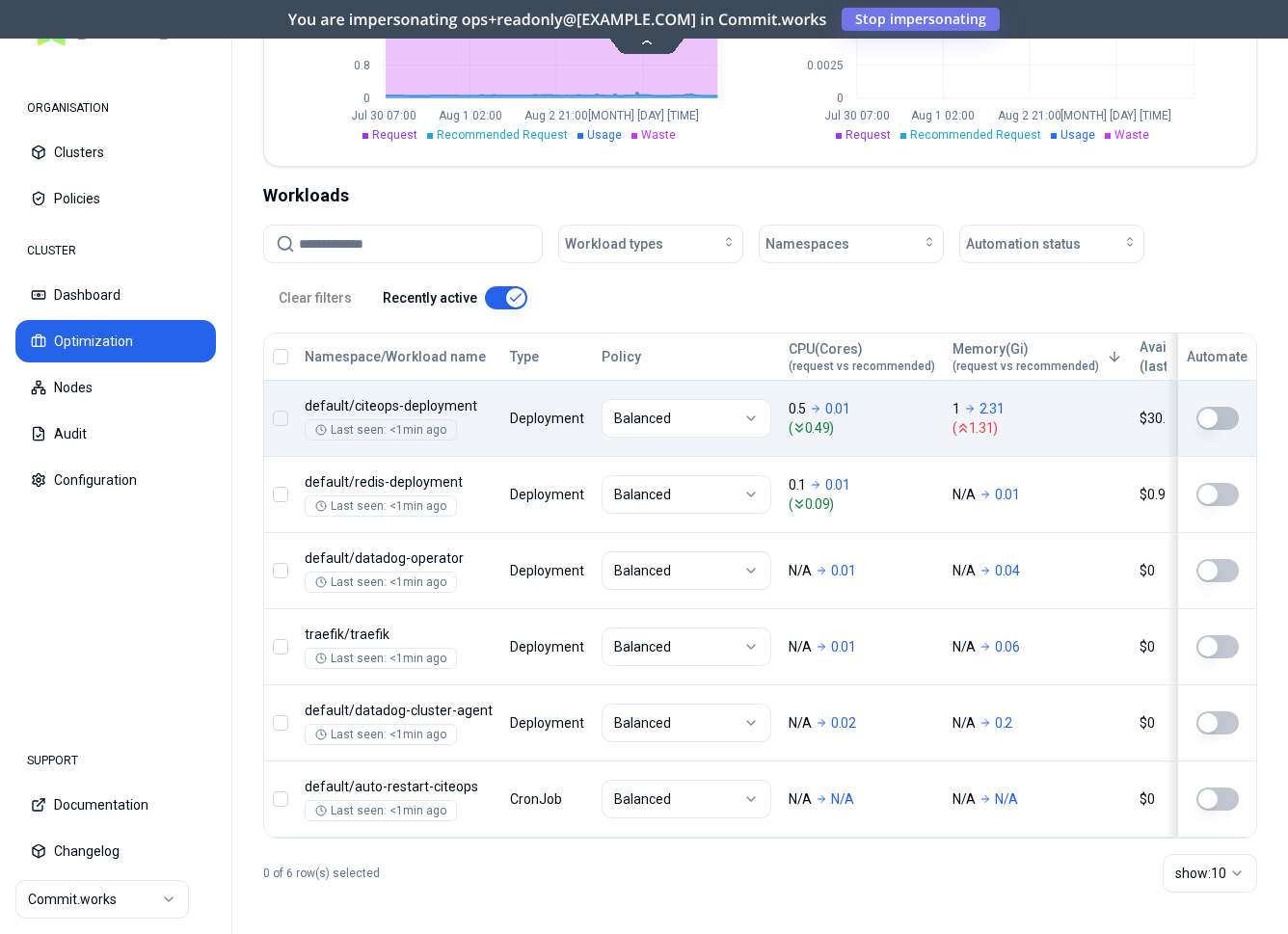 scroll, scrollTop: 555, scrollLeft: 0, axis: vertical 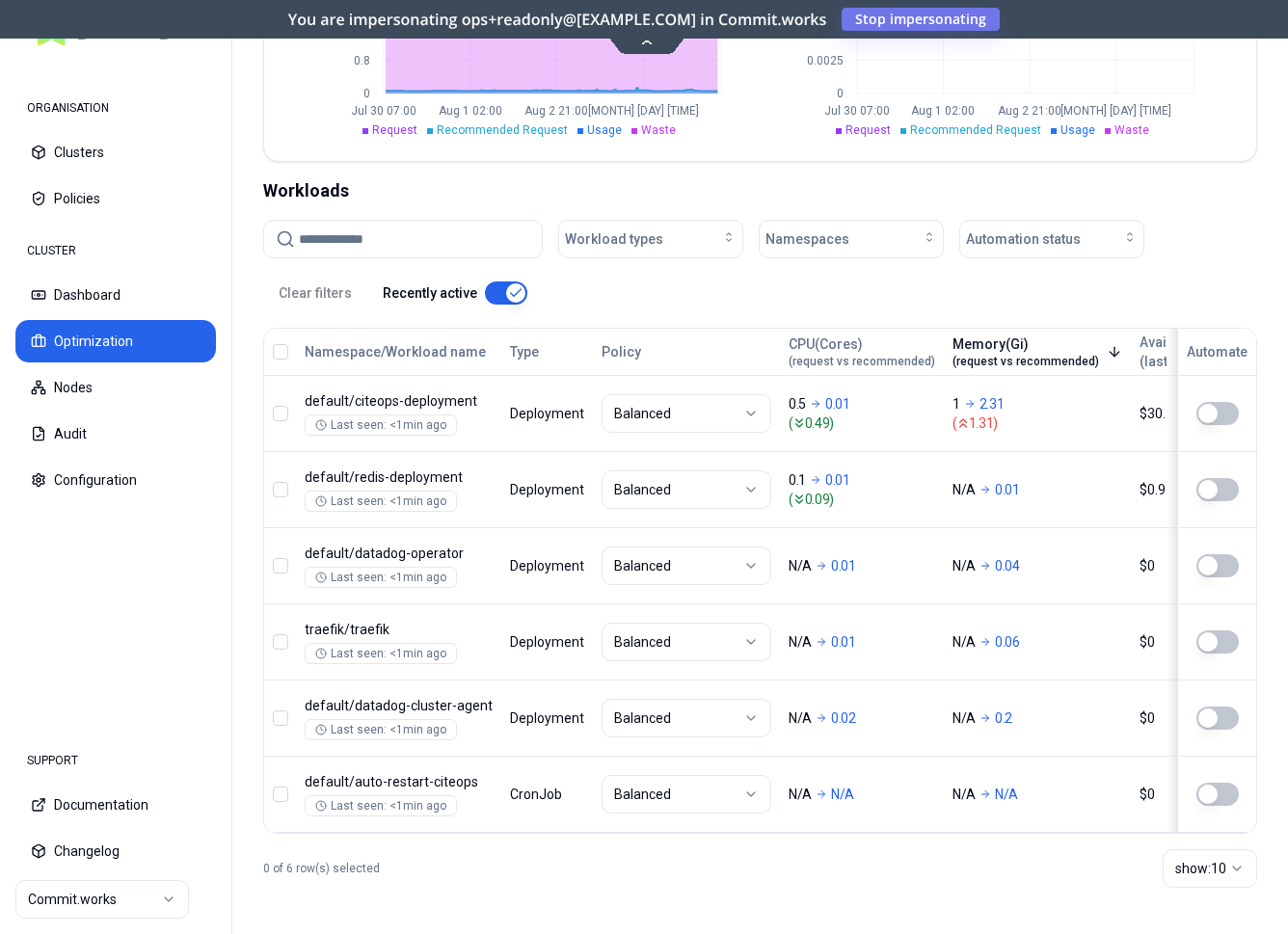 click on "Memory(Gi) (request vs recommended)" at bounding box center (1026, 352) 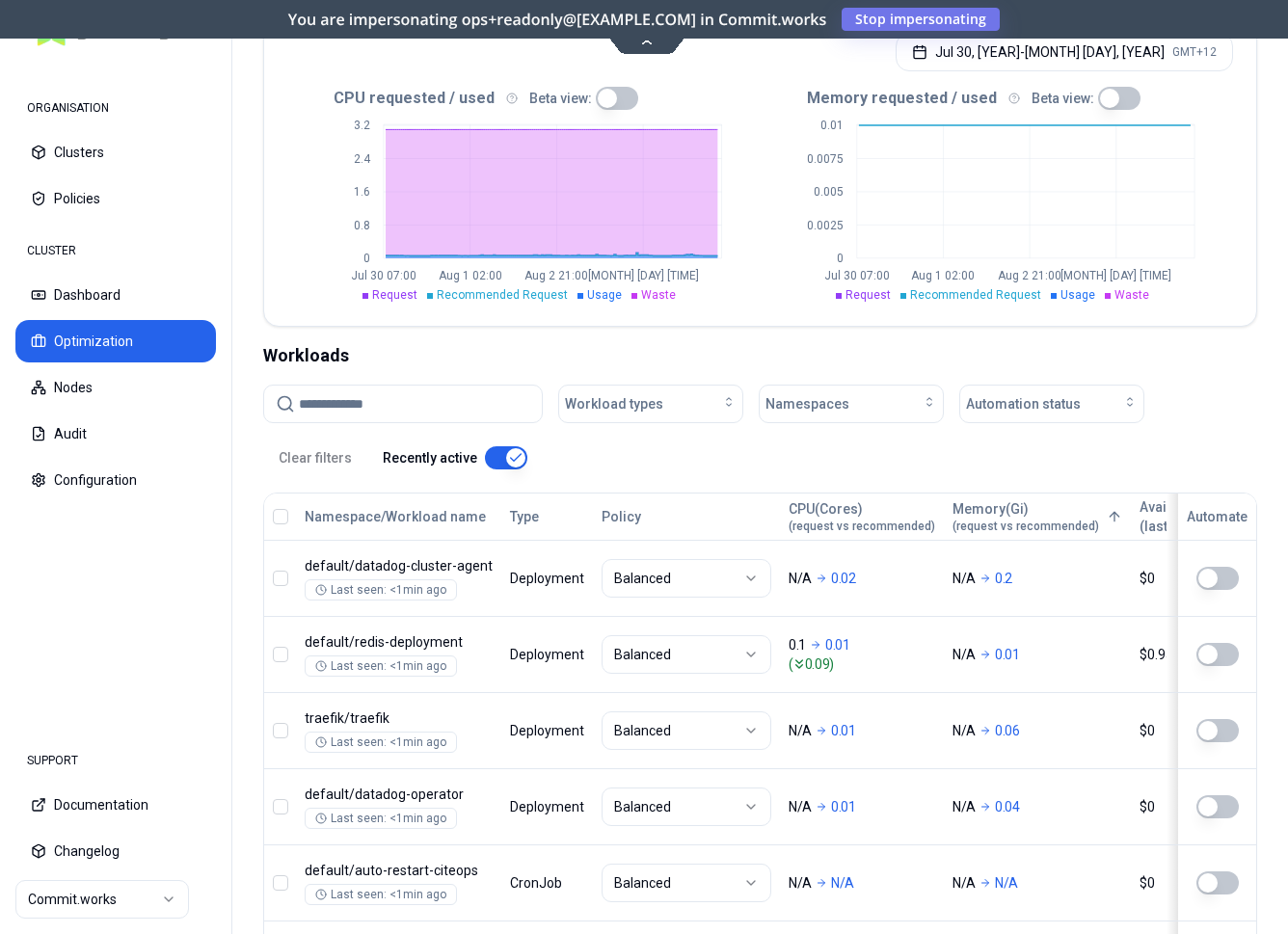 scroll, scrollTop: 260, scrollLeft: 0, axis: vertical 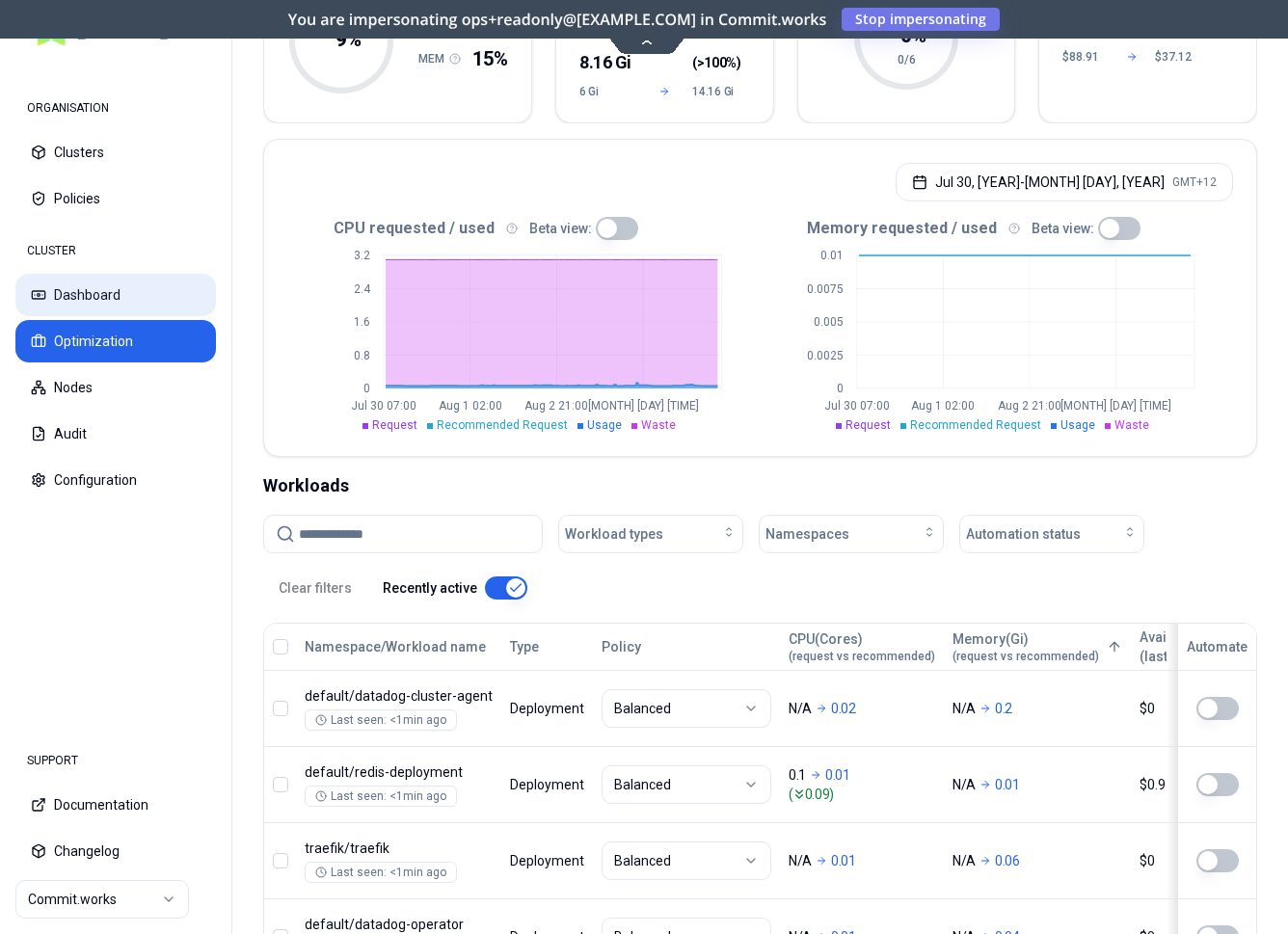 click on "Dashboard" at bounding box center (116, 295) 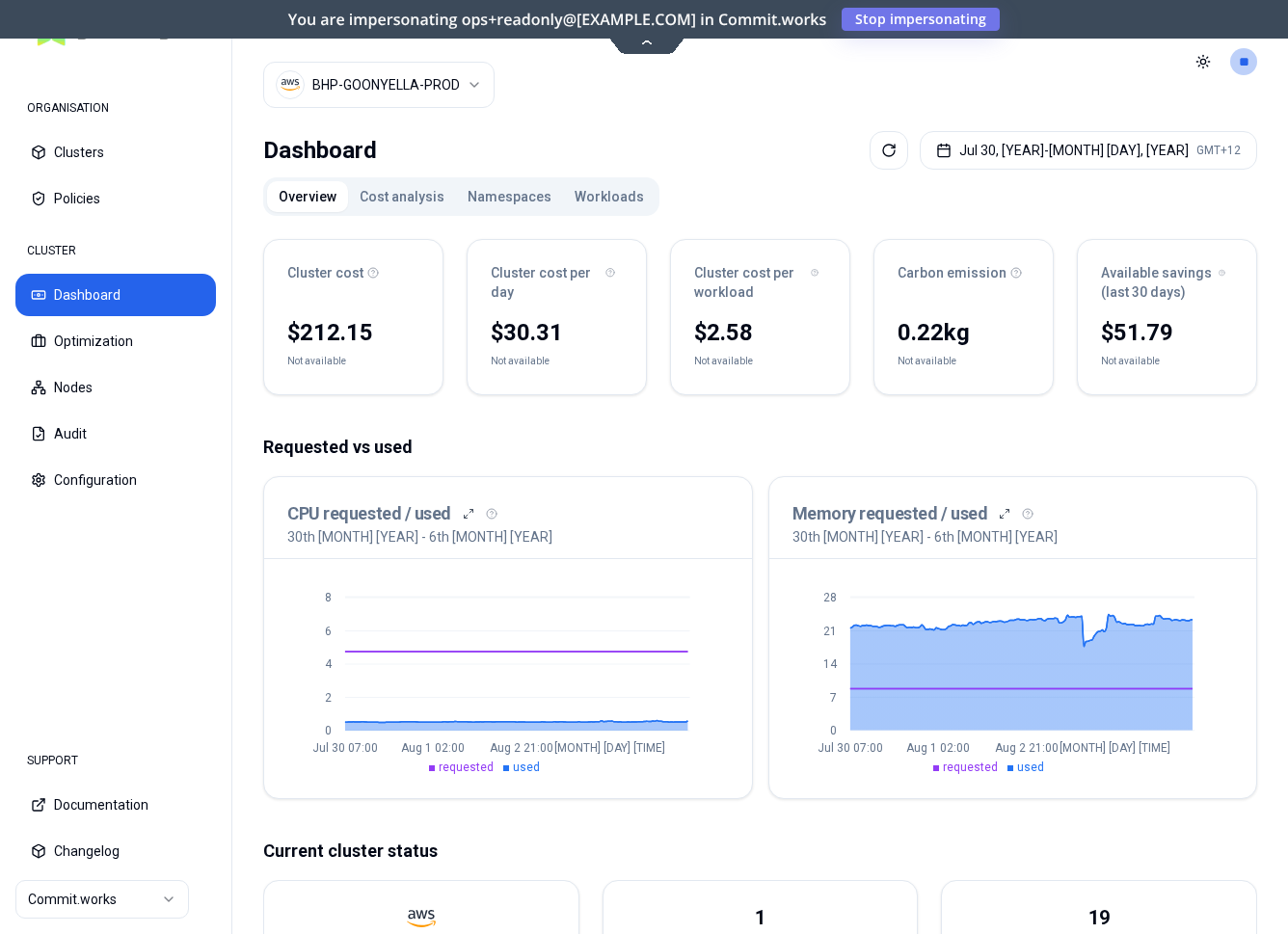 click on "Workloads" at bounding box center (609, 197) 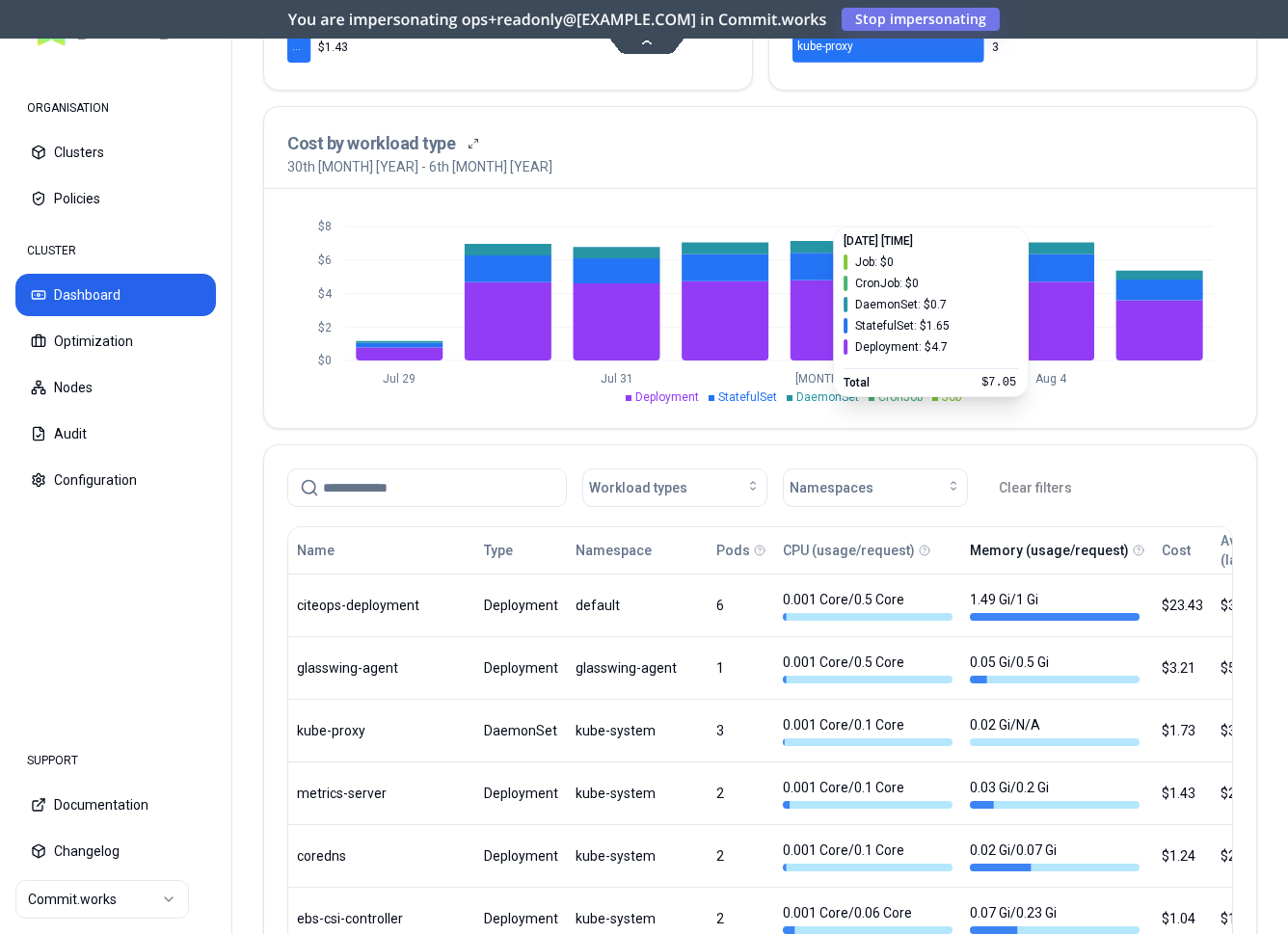 scroll, scrollTop: 688, scrollLeft: 0, axis: vertical 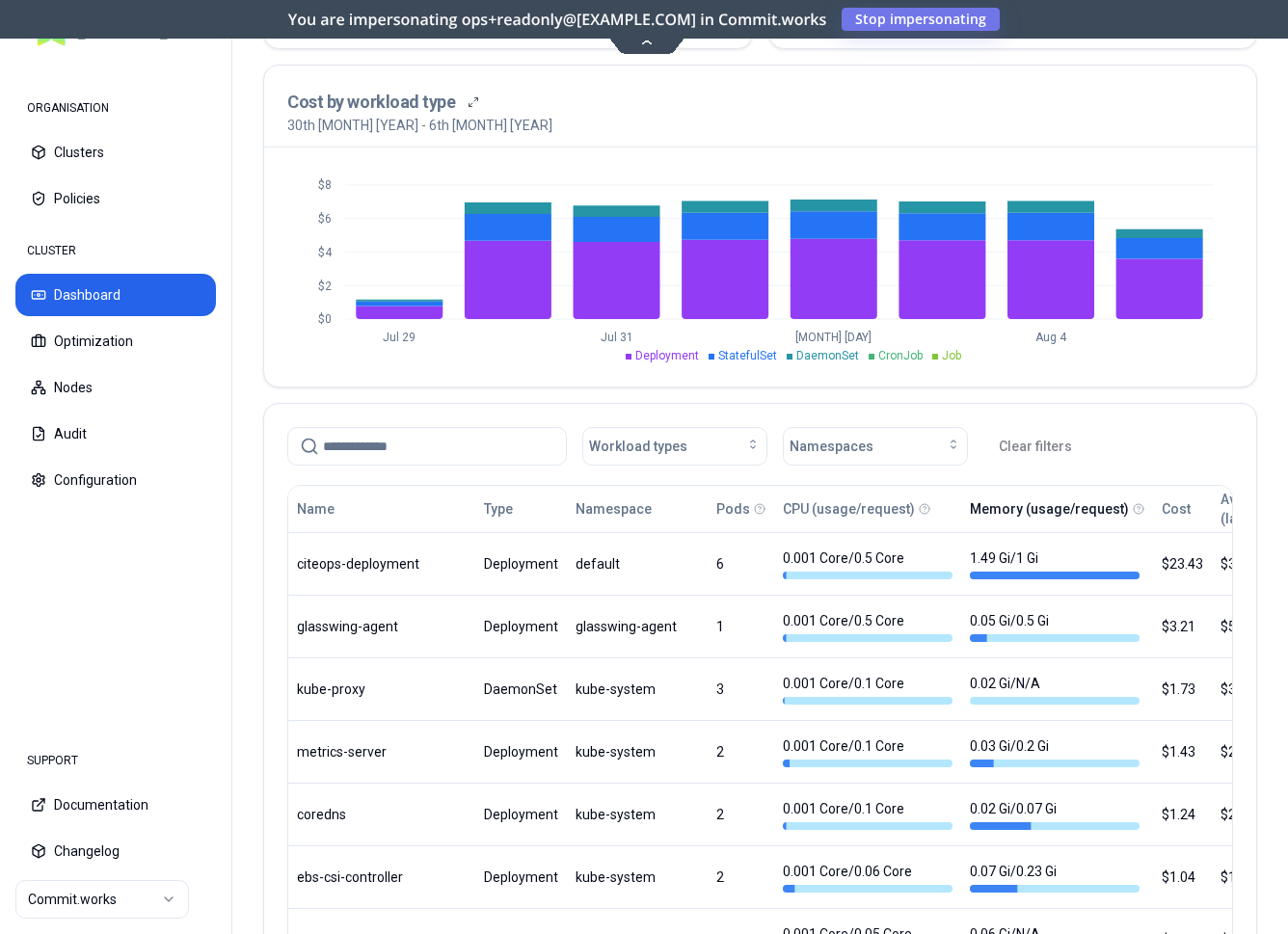click on "Memory (usage/request)" at bounding box center (1049, 509) 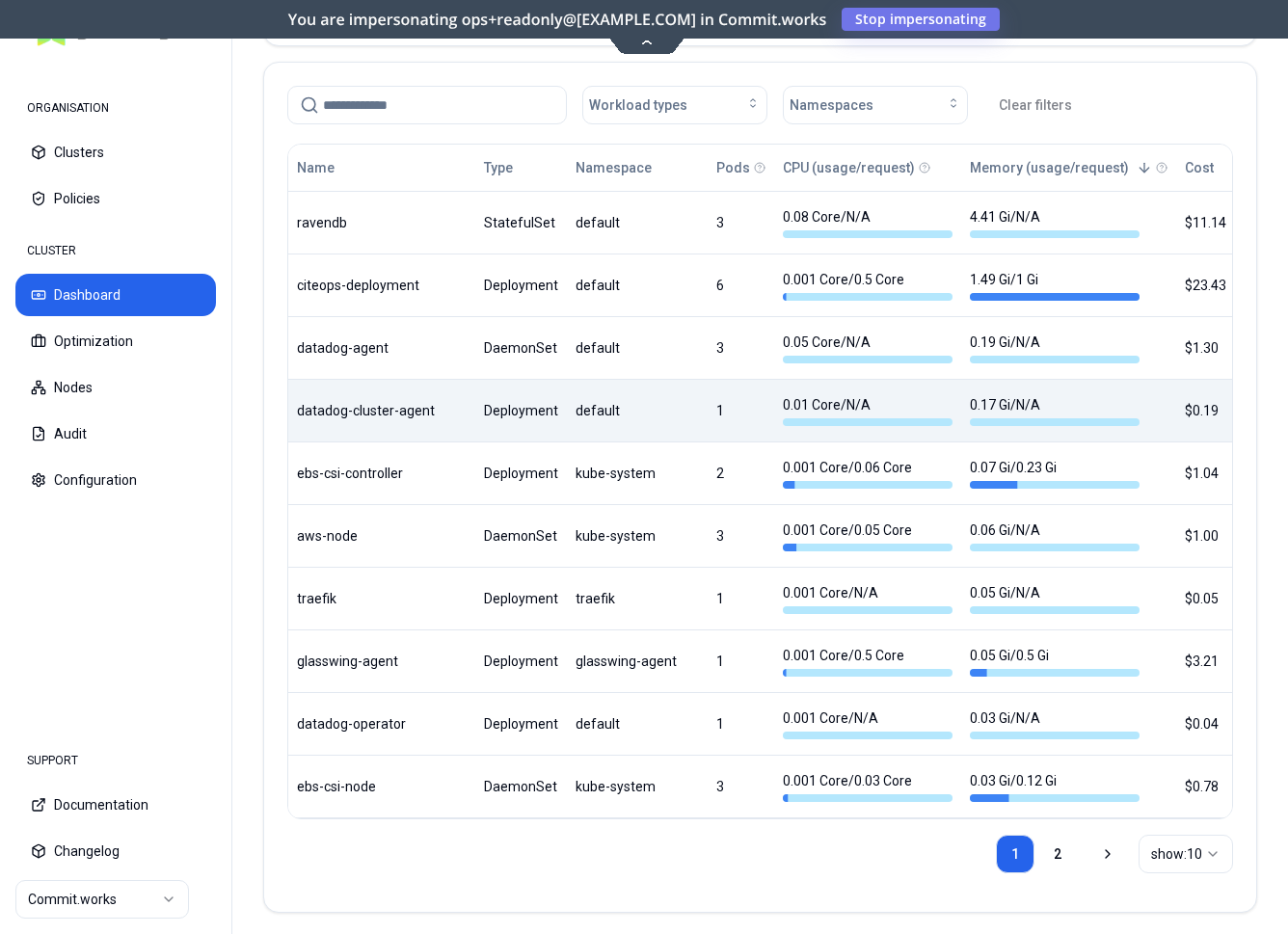 scroll, scrollTop: 1039, scrollLeft: 0, axis: vertical 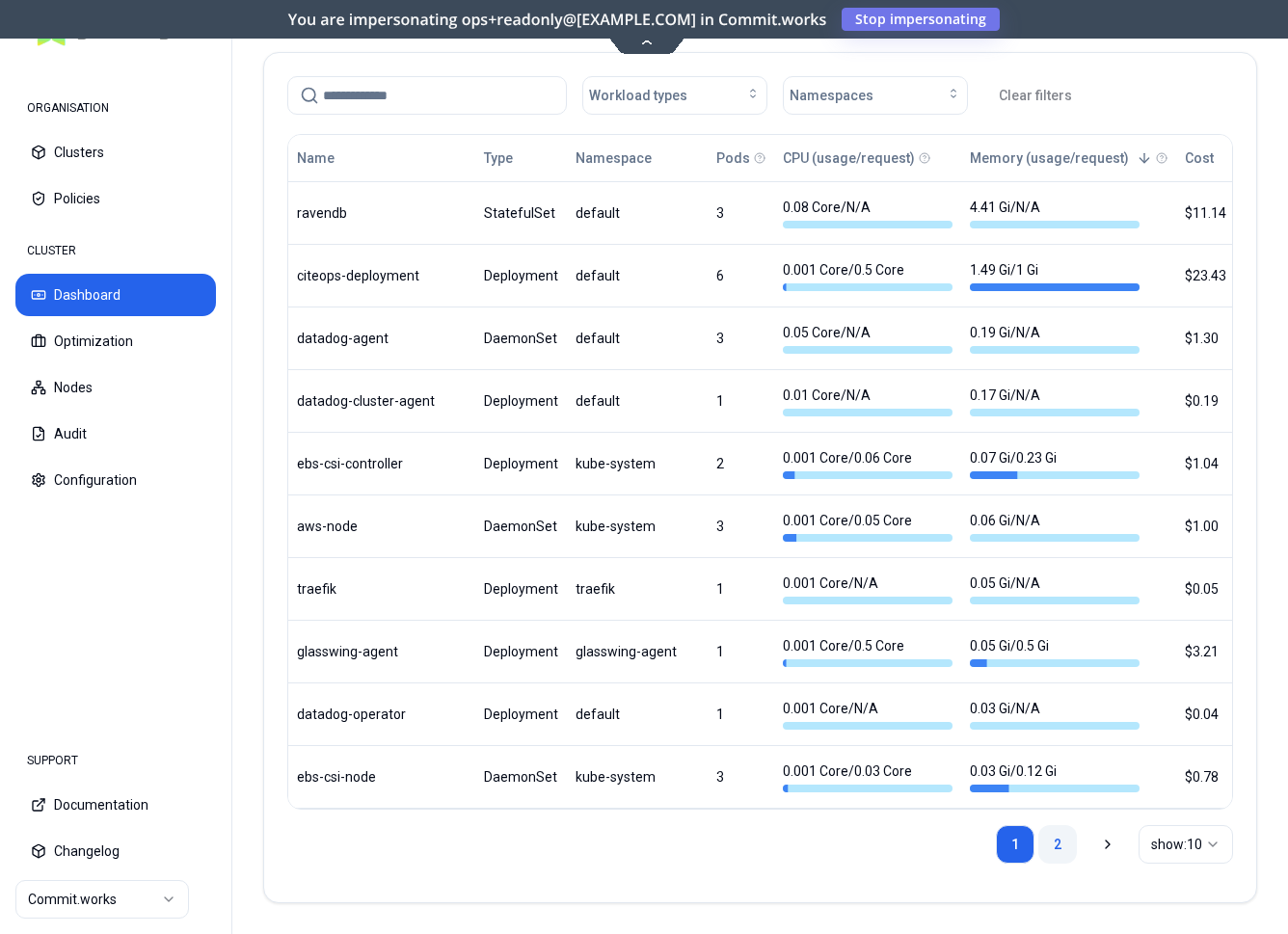 click on "2" at bounding box center [1058, 844] 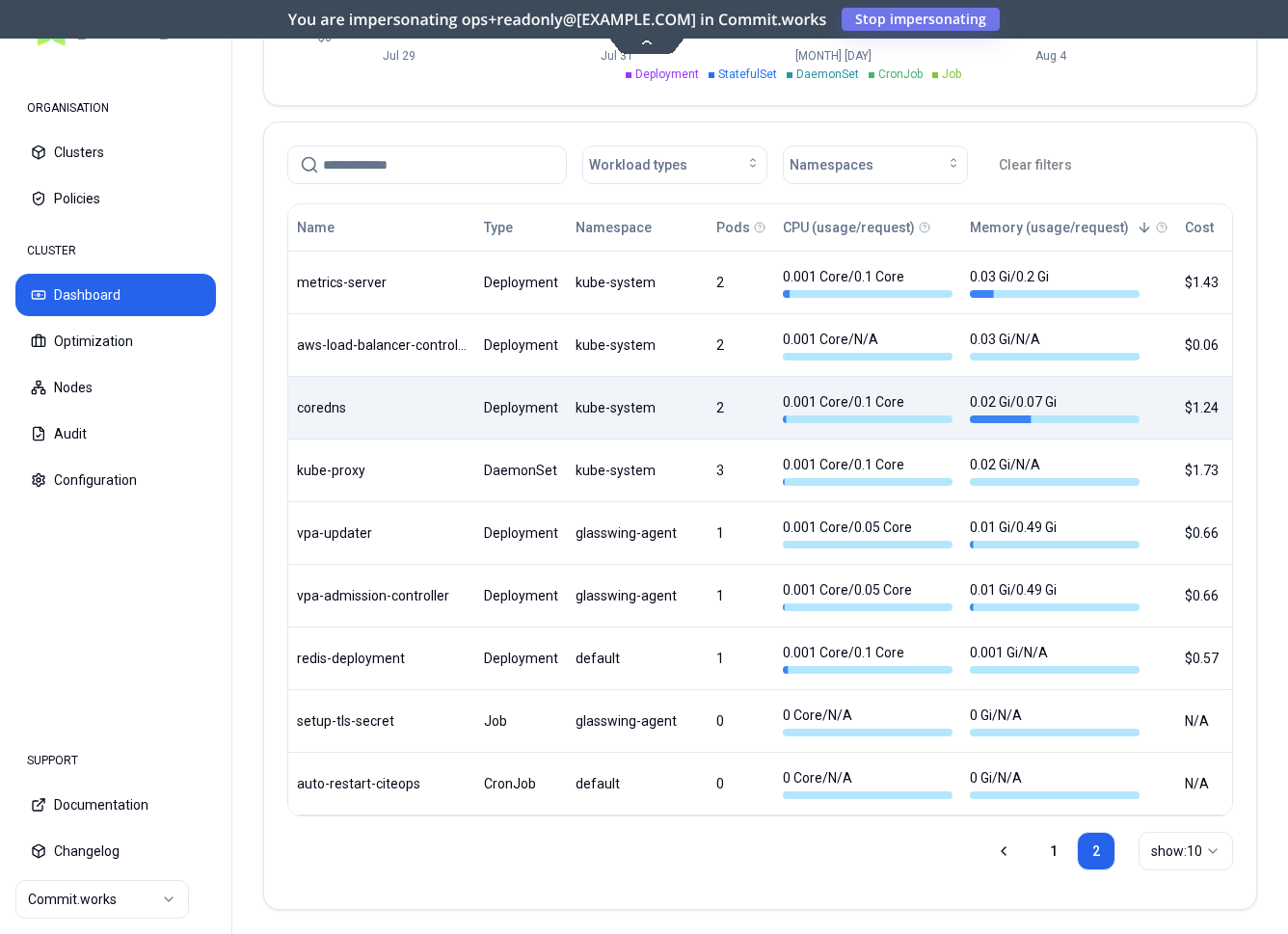 scroll, scrollTop: 973, scrollLeft: 0, axis: vertical 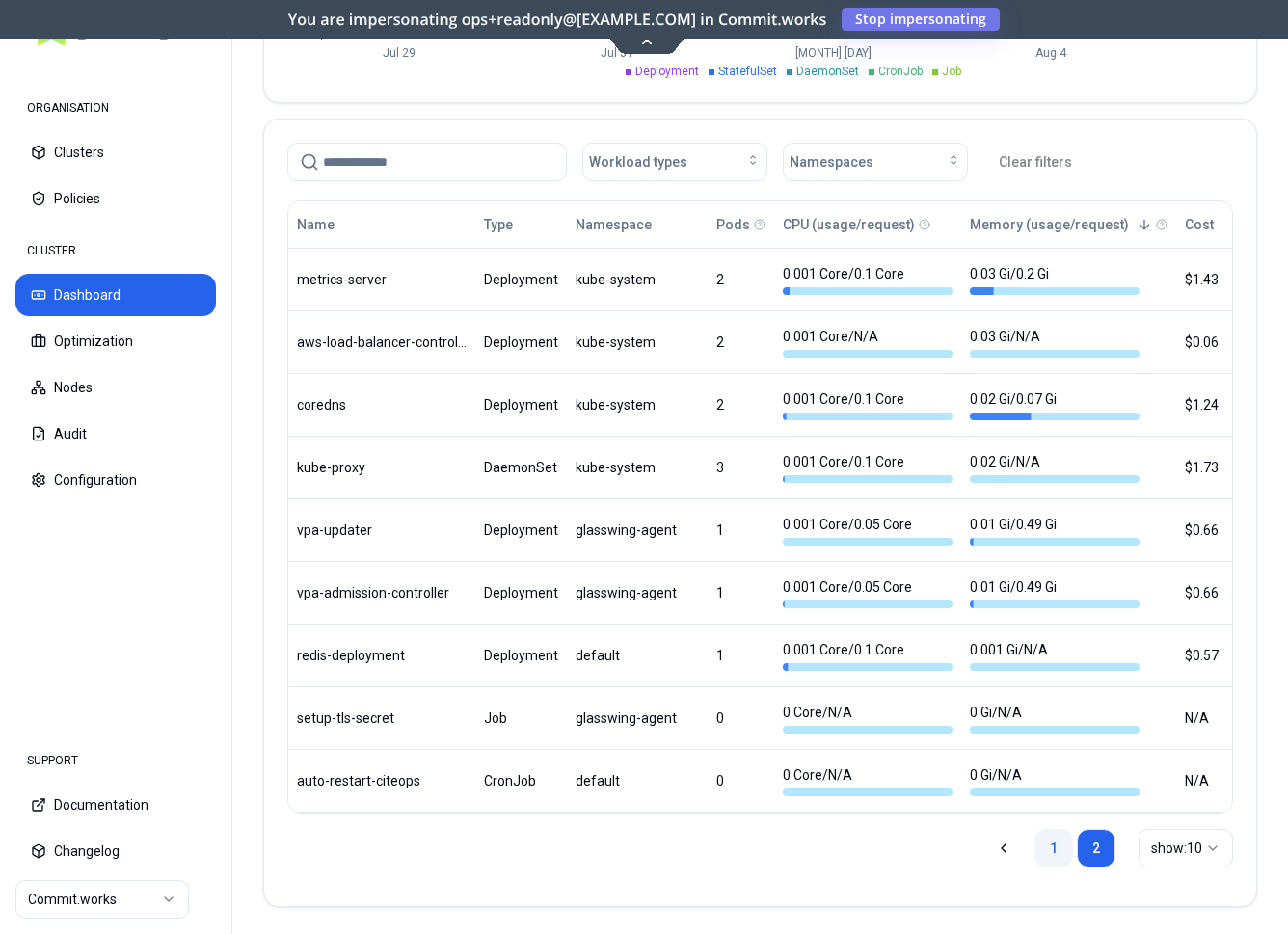 click on "1" at bounding box center (1054, 848) 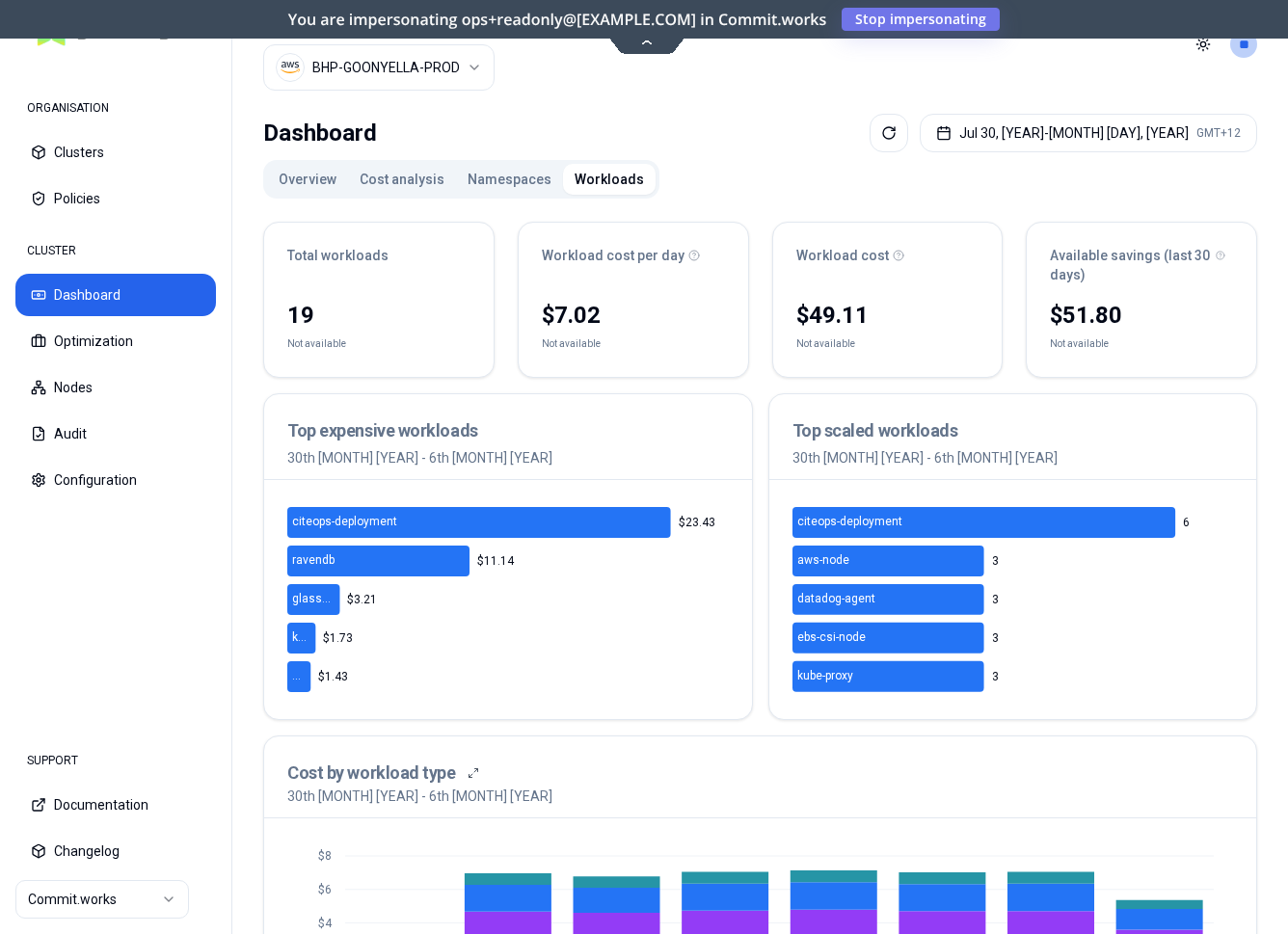 scroll, scrollTop: 0, scrollLeft: 0, axis: both 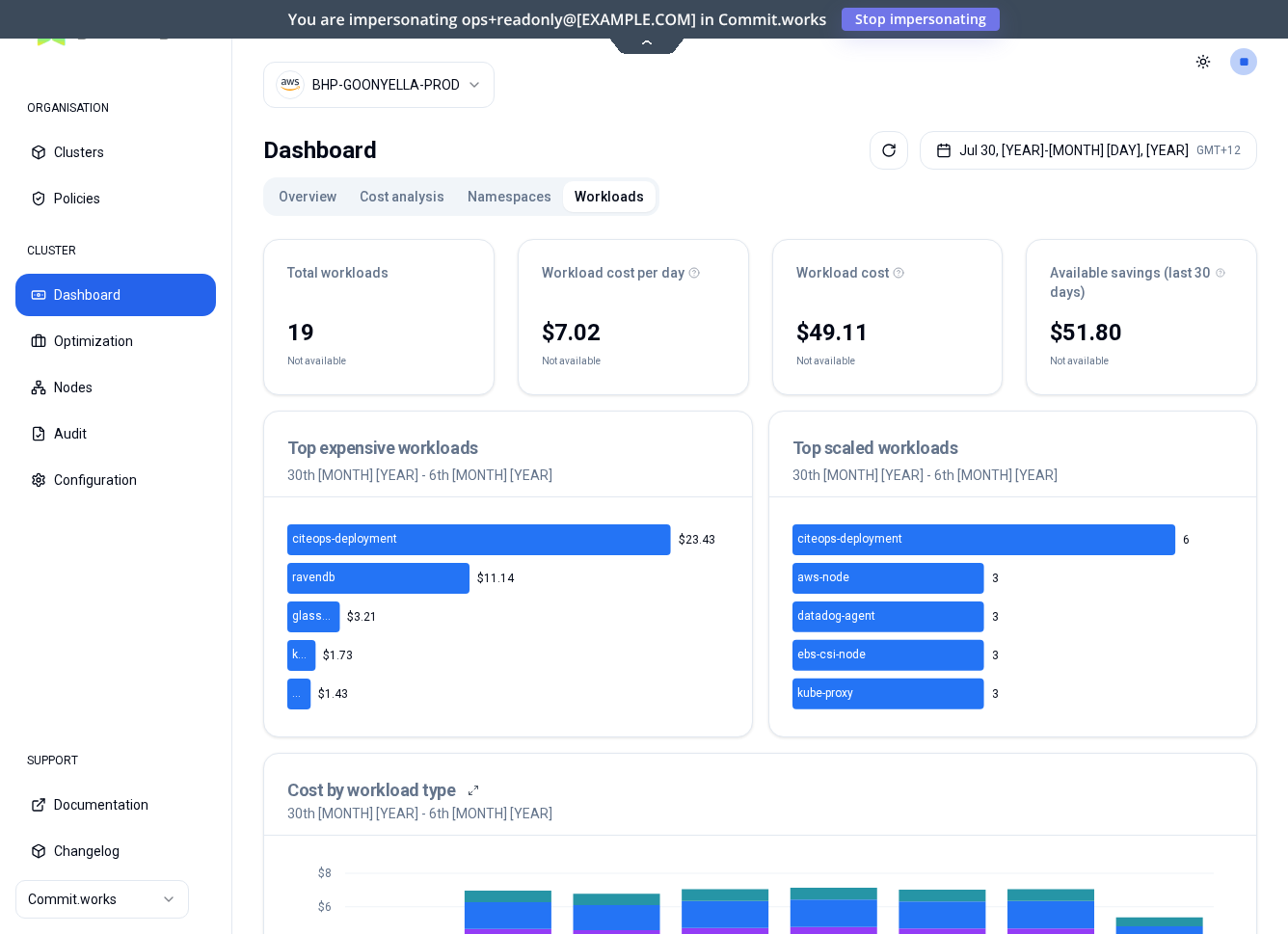 click on "Overview" at bounding box center (308, 197) 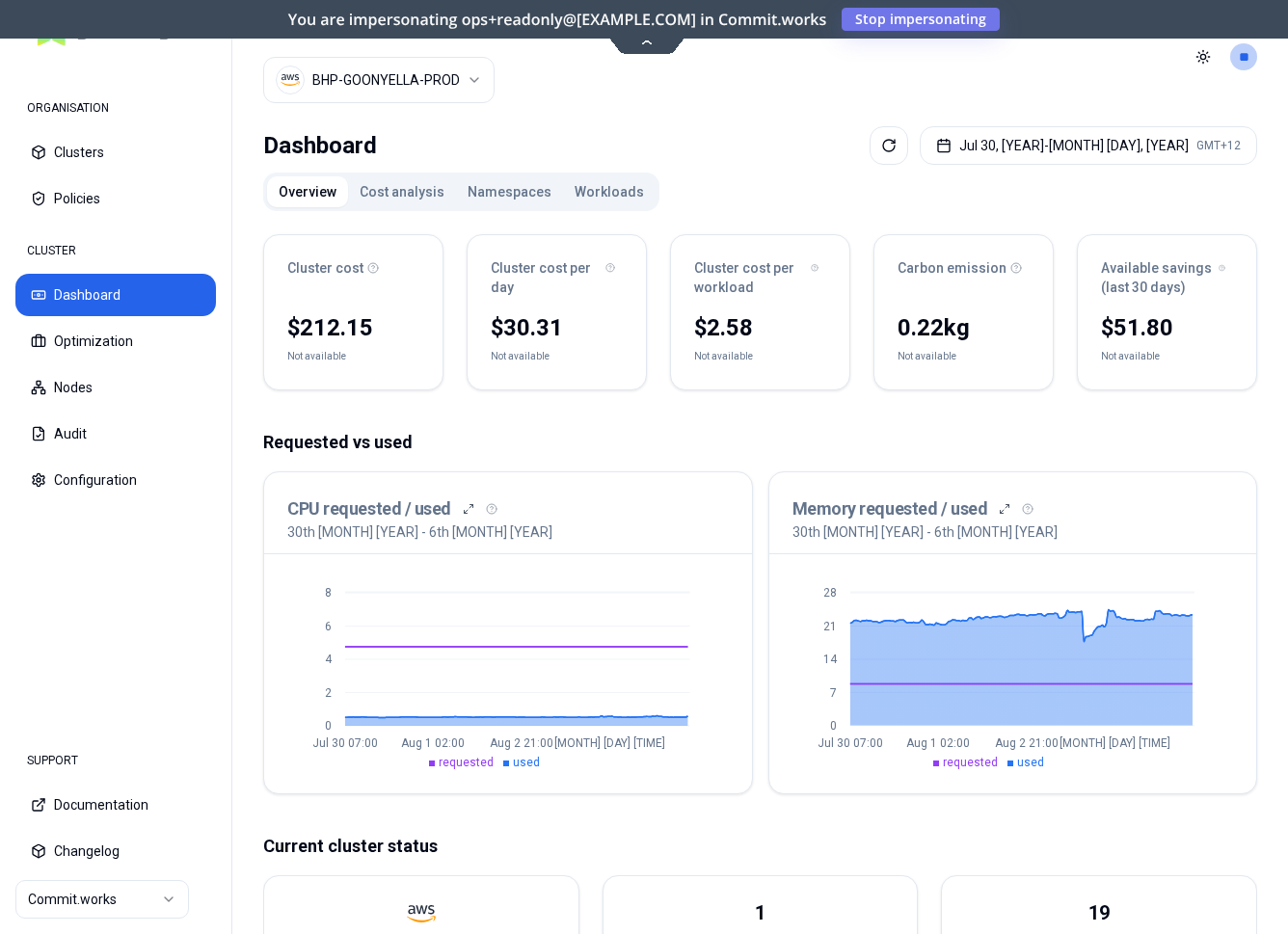 scroll, scrollTop: 0, scrollLeft: 0, axis: both 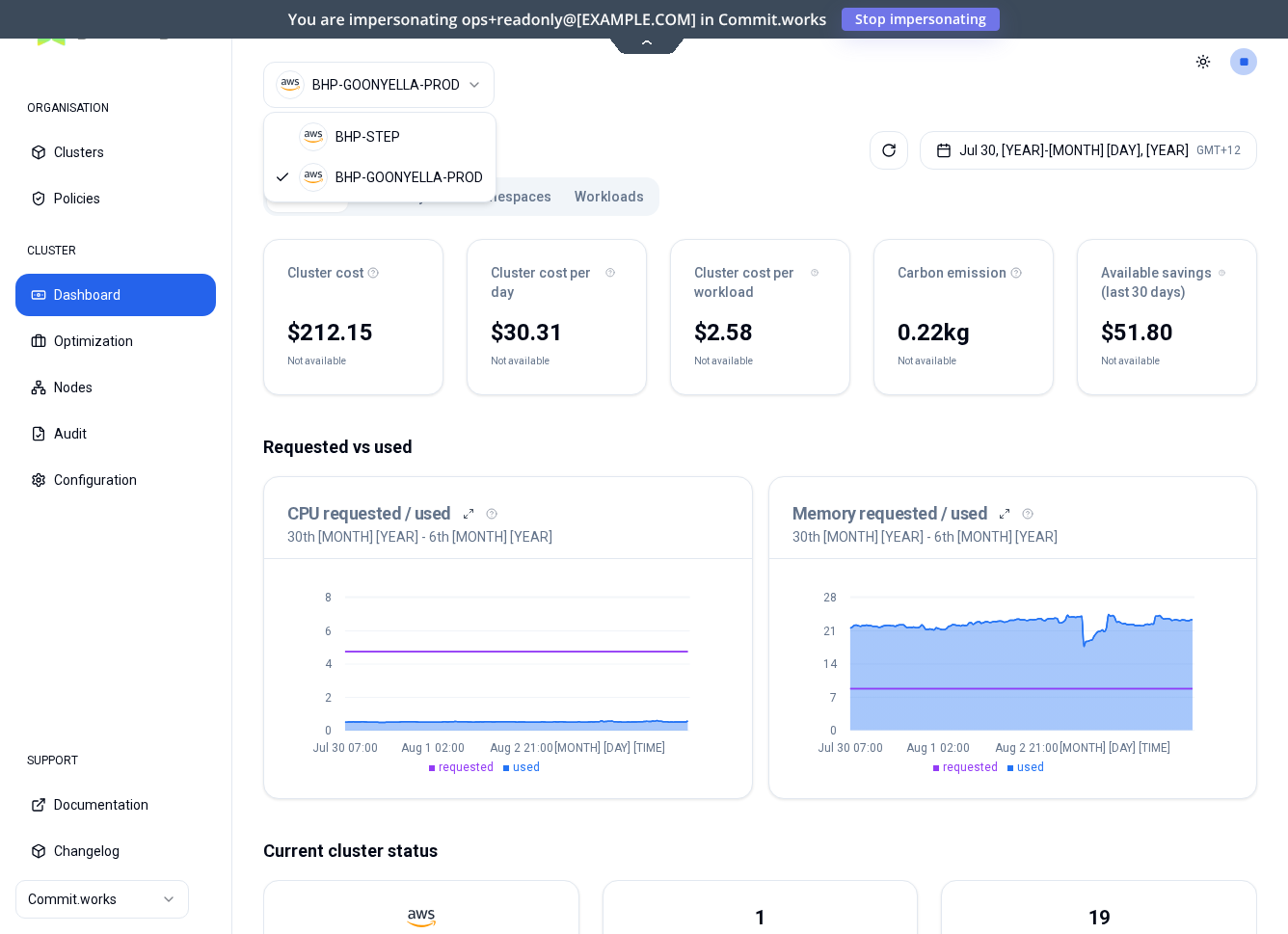 click on "ORGANISATION Clusters Policies CLUSTER Dashboard Optimization Nodes Audit Configuration SUPPORT Documentation Changelog Commit.works Cluster BHP-GOONYELLA-PROD Toggle theme ** ORGANISATION CLUSTER Dashboard Jul 30, 2025  -  Aug 06, 2025 GMT+12 Overview Cost analysis Namespaces Workloads Cluster cost $212.15 Not available Cluster cost per day $30.31 Not available Cluster cost per workload $2.58 Not available Carbon emission 0.22 kg Not available Available savings (last 30 days) $51.80 Not available Requested vs used CPU requested / used 30th July 2025 - 6th August 2025 0 2 4 6 8 Jul 30 07:00 Aug 1 02:00 Aug 2 21:00 Aug 4 16:00 requested used Memory requested / used 30th July 2025 - 6th August 2025 0 7 14 21 28 Jul 30 07:00 Aug 1 02:00 Aug 2 21:00 Aug 4 16:00 requested used Current cluster status Provider 1 Node pools 19 Running workloads ap-southeast-2 Region 3 Registered nodes 36 Running pods 1.30+ Cluster version 4 Namespaces 0 Unscheduled pods Current agent status Connected Last seen:  5 minutes ago No 3" at bounding box center (644, 467) 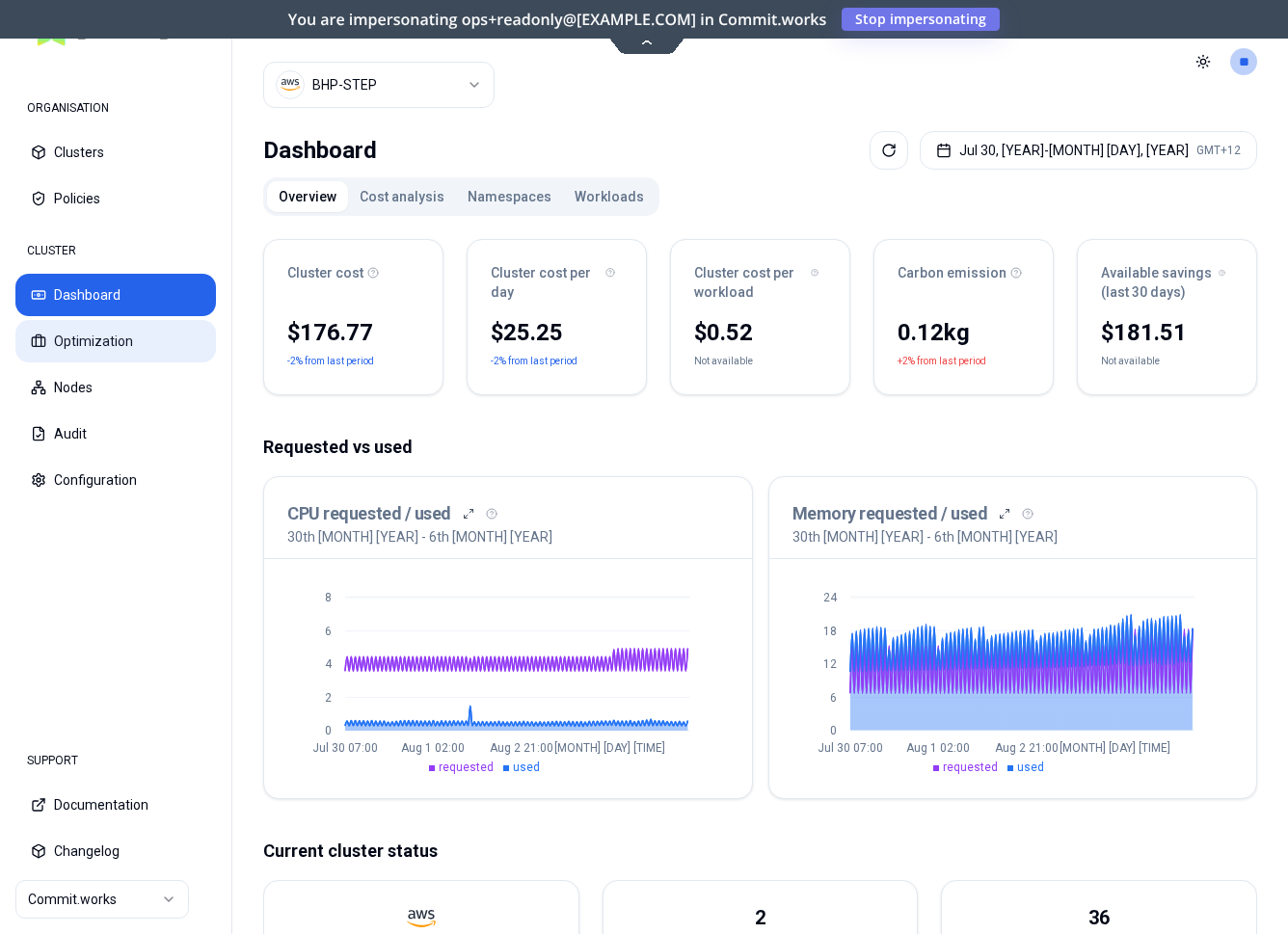 click on "Optimization" at bounding box center (116, 341) 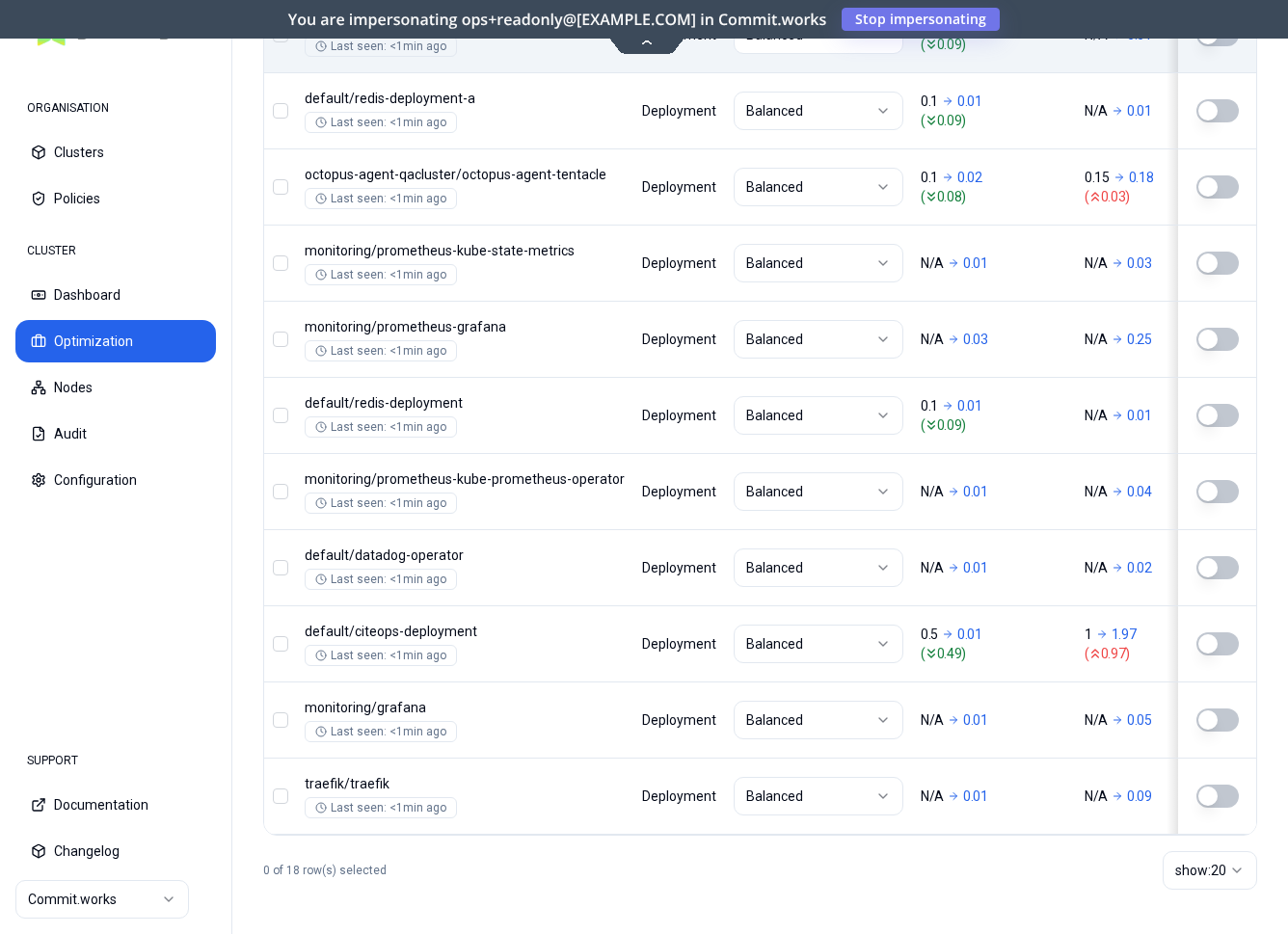 scroll, scrollTop: 1469, scrollLeft: 0, axis: vertical 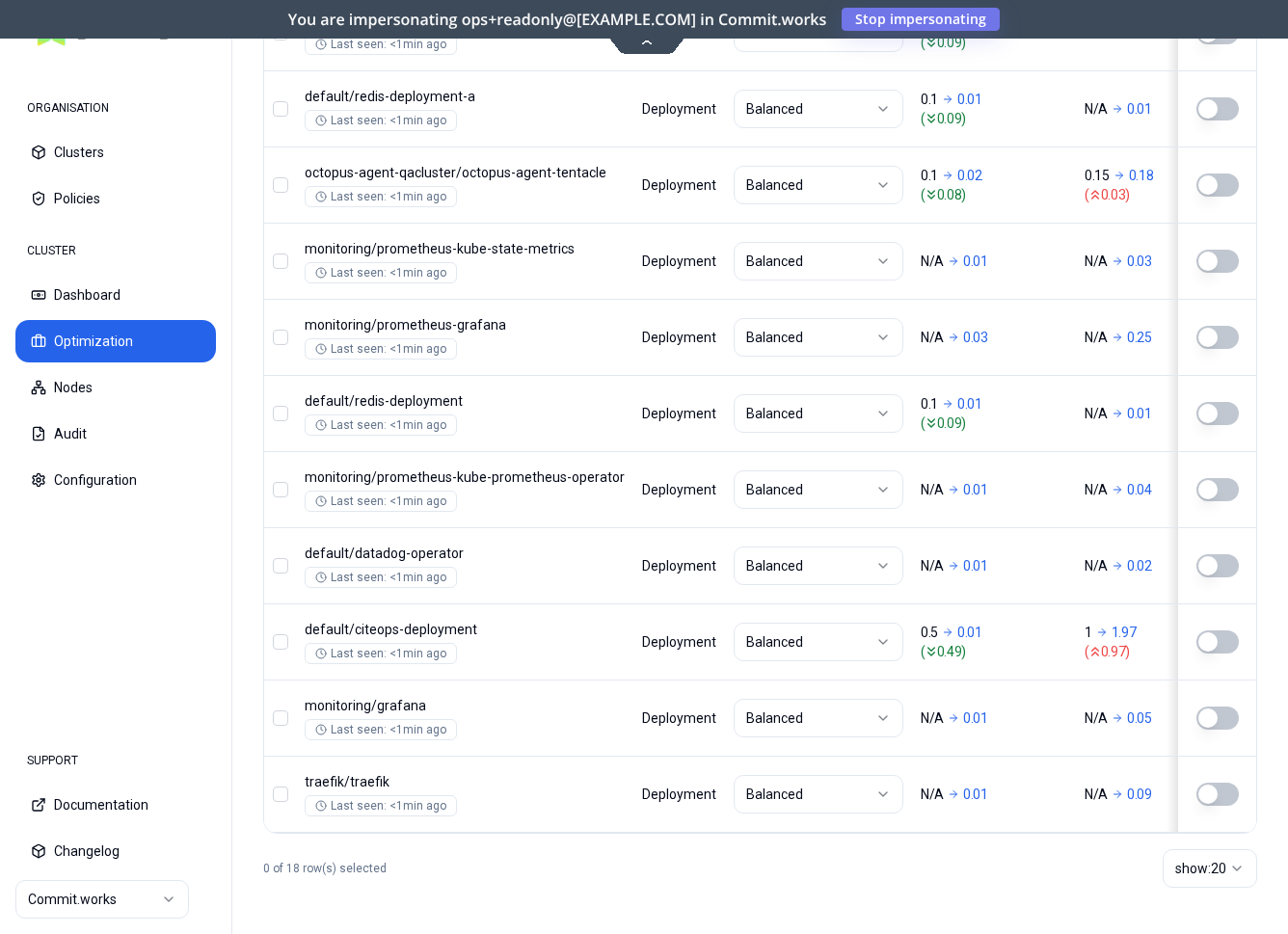 click on "ORGANISATION Clusters Policies CLUSTER Dashboard Optimization Nodes Audit Configuration SUPPORT Documentation Changelog Commit.works Cluster BHP-STEP Toggle theme ** ORGANISATION CLUSTER Optimization Efficiency score 18 % CPU 6% MEM 37% Resources (excess) 2.4 Core   ( 86% ) 2.78 Cores 0.38 Core 11.62 Gi   ( <-100% ) 10.84 Gi 22.46 Gi Optimized workloads 0 % 0/18 Available savings (last 30 days) $ 178.5   ( 65 %) $274.02 $95.52 Jul 30, 2025  -  Aug 06, 2025 GMT+12 CPU requested / used Beta view: 0 2 4 6 8 Jul 30 07:00 Aug 1 02:00 Aug 2 21:00 Aug 4 16:00 Request Recommended Request Usage Waste Memory requested / used Beta view: 0 4 8 12 16 Jul 30 07:00 Aug 1 02:00 Aug 2 21:00 Aug 4 16:00 Request Recommended Request Usage Waste Workloads Workload types Namespaces Automation status Clear filters Recently active Namespace/Workload name Type Policy CPU(Cores) (request vs recommended) Memory(Gi) (request vs recommended) Available savings (last 30 days) Replica(s) Automate default / citeops-deployment-b Deployment" at bounding box center [644, 467] 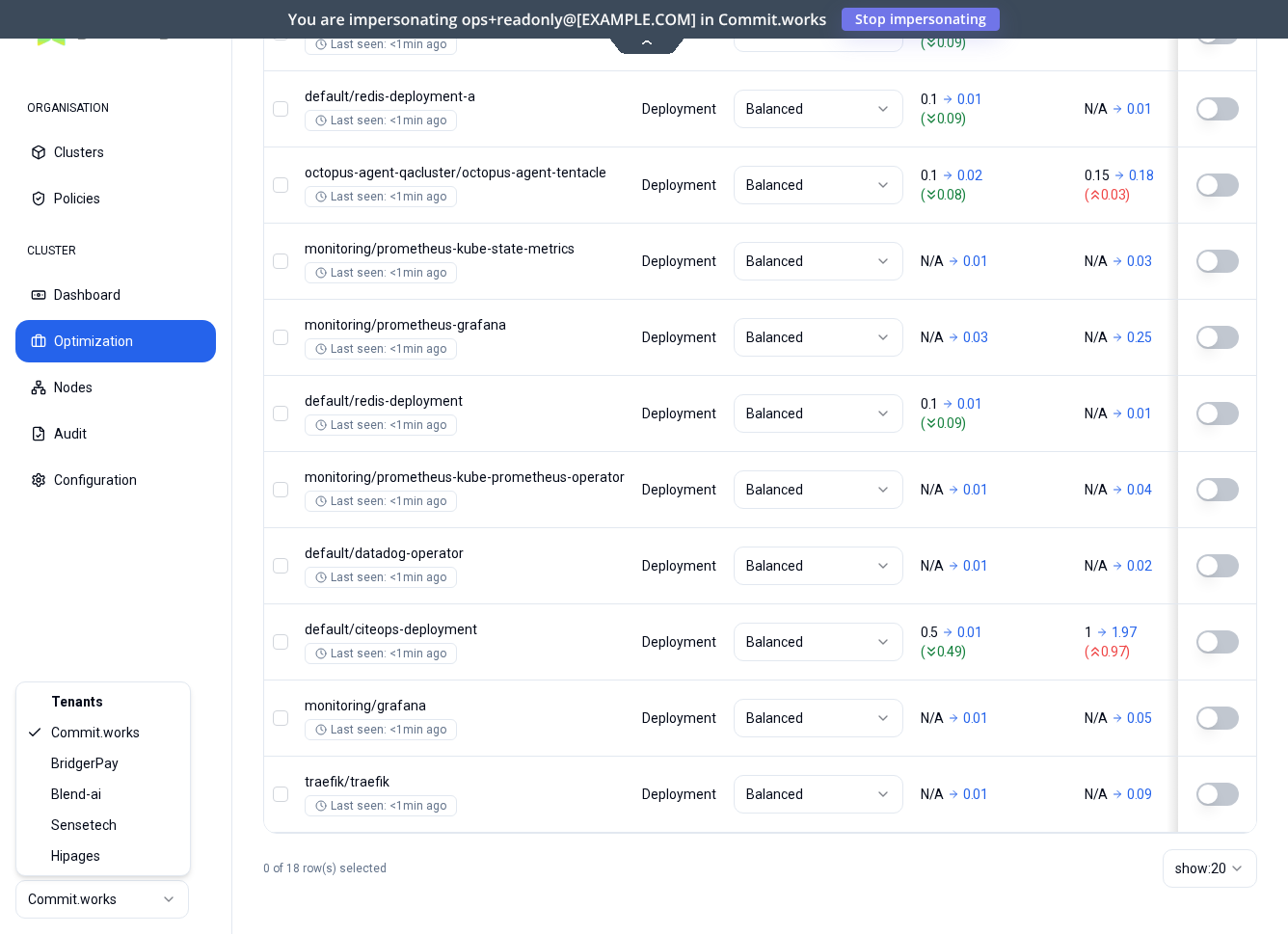 scroll, scrollTop: 1469, scrollLeft: 0, axis: vertical 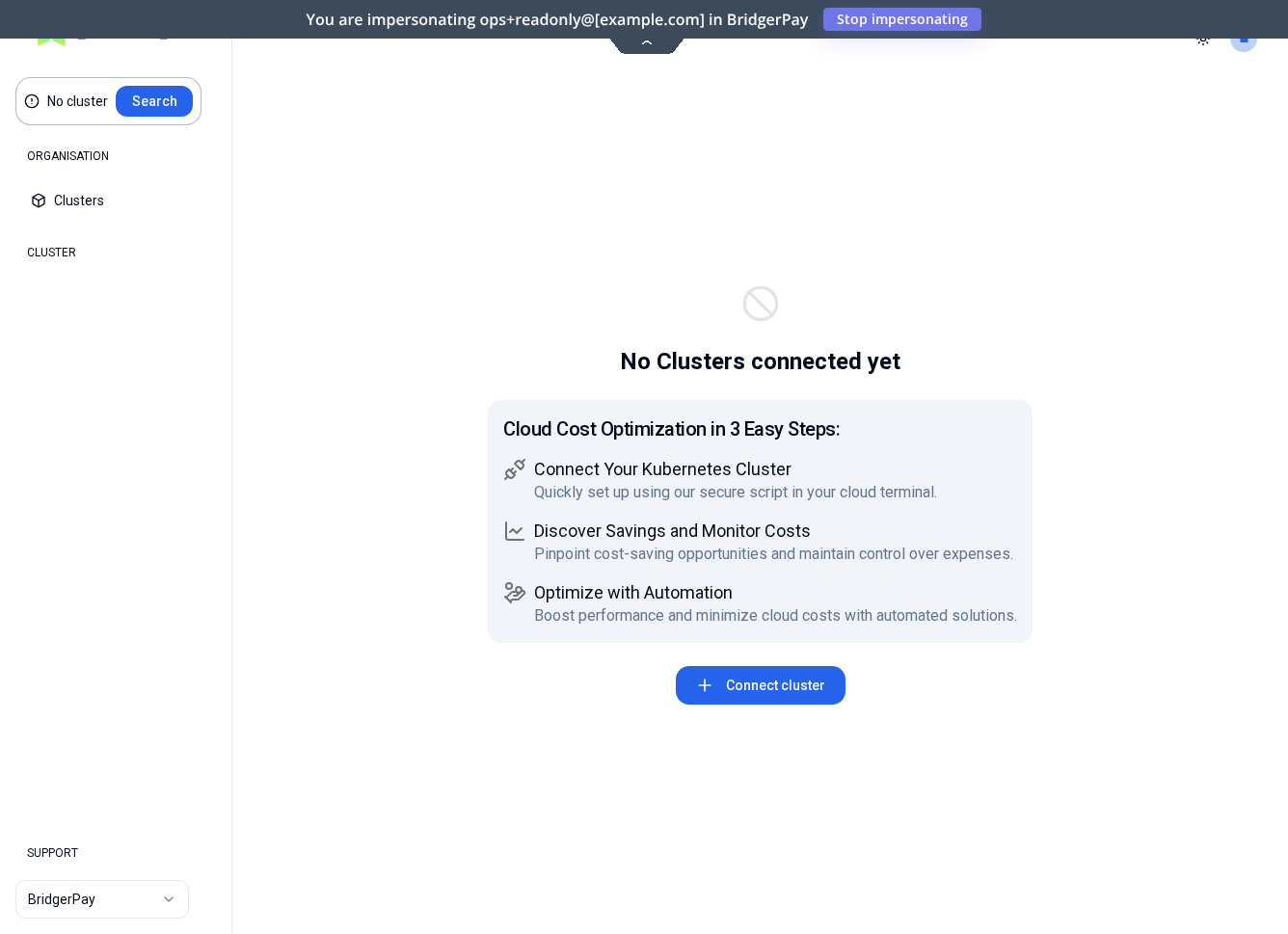 click on "No cluster Search ORGANISATION Clusters Policies CLUSTER Dashboard Optimization Nodes Audit Configuration SUPPORT Documentation Changelog BridgerPay Toggle theme ** ORGANISATION CLUSTER No Clusters connected yet Cloud Cost Optimization in 3 Easy Steps: Connect Your Kubernetes Cluster Quickly set up using our secure script in your cloud terminal. Discover Savings and Monitor Costs Pinpoint cost-saving opportunities and maintain control over expenses. Optimize with Automation Boost performance and minimize cloud costs with automated solutions. Connect cluster" at bounding box center [644, 467] 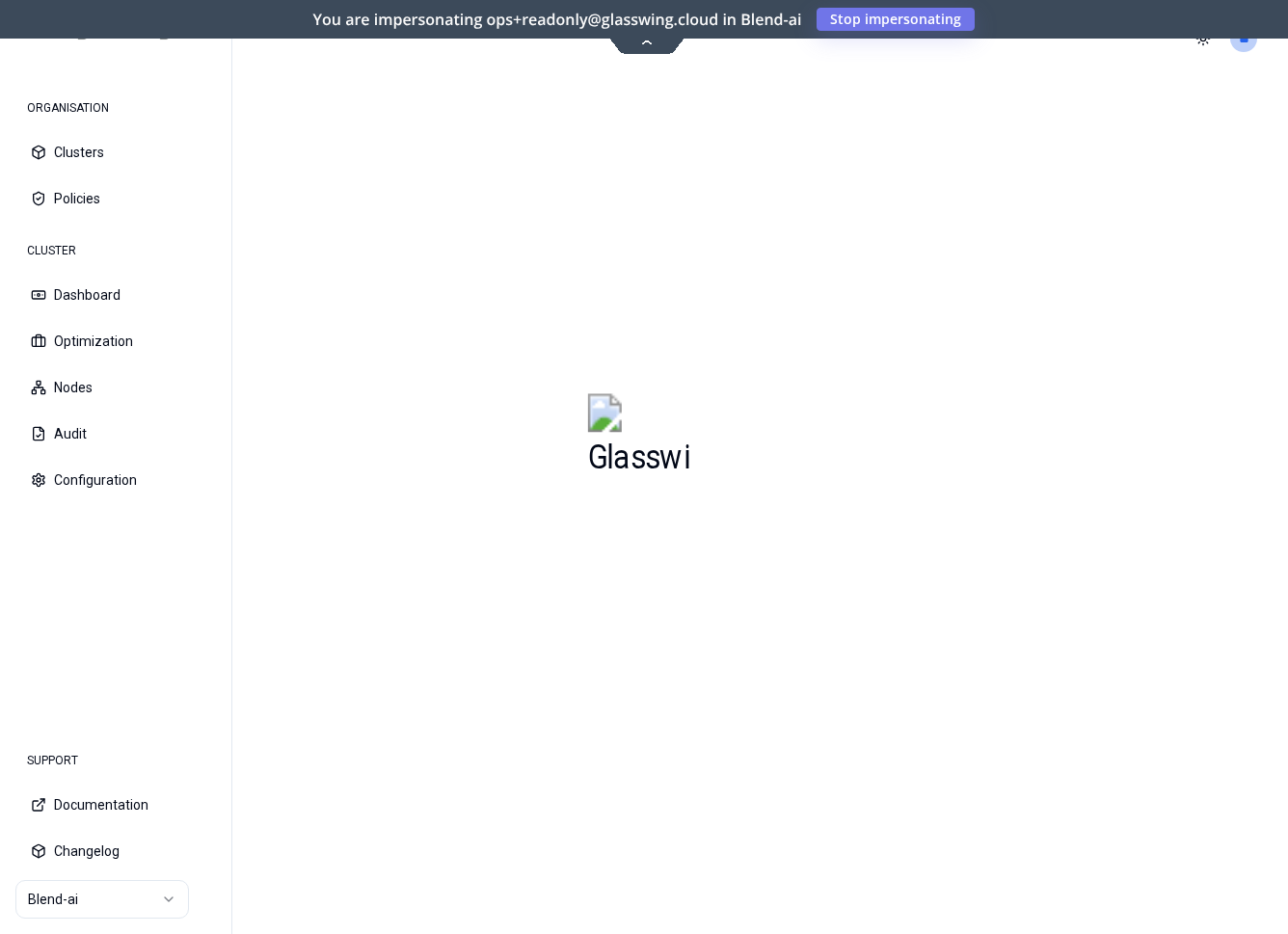 scroll, scrollTop: 0, scrollLeft: 0, axis: both 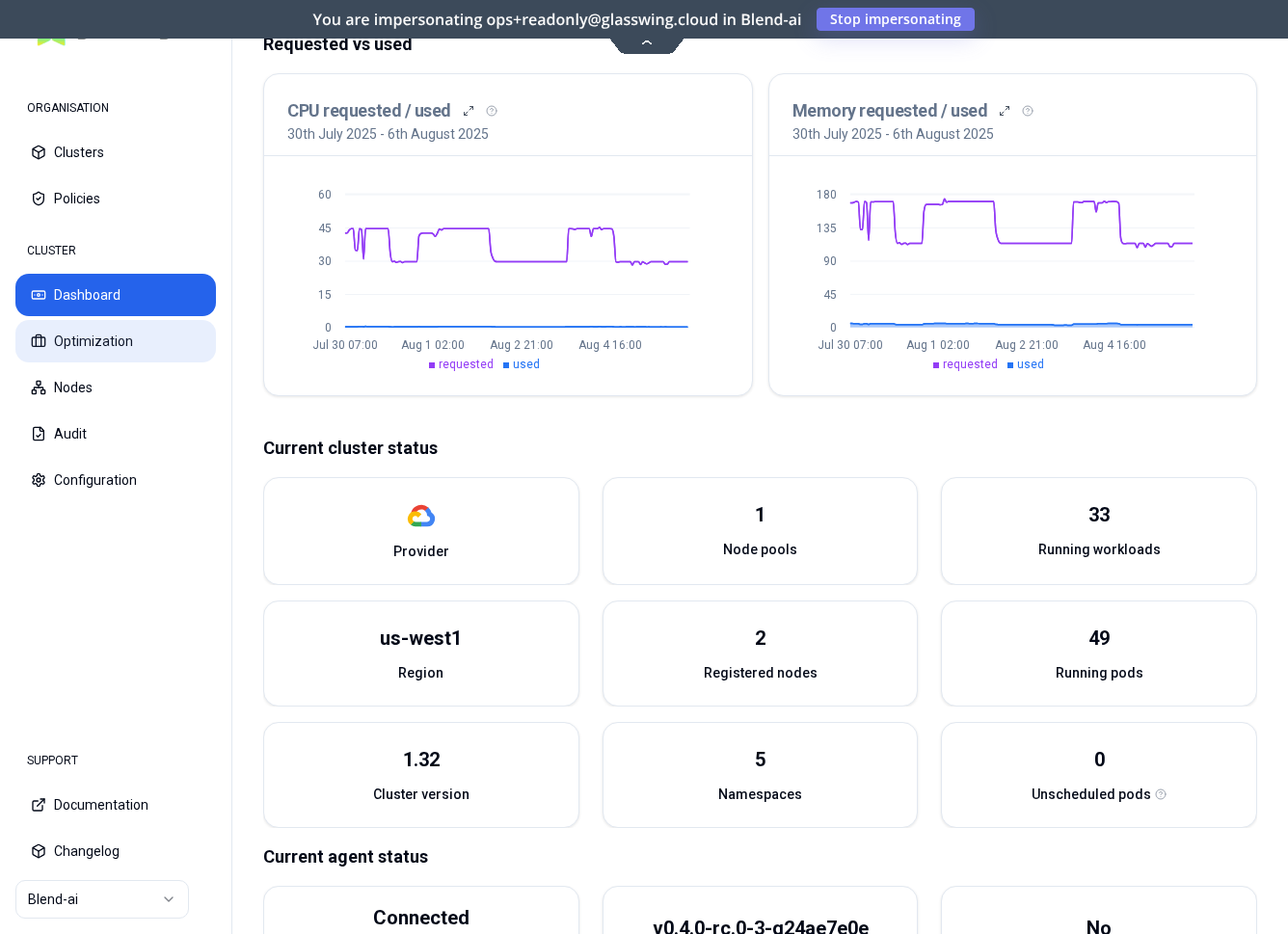 click on "Optimization" at bounding box center (116, 341) 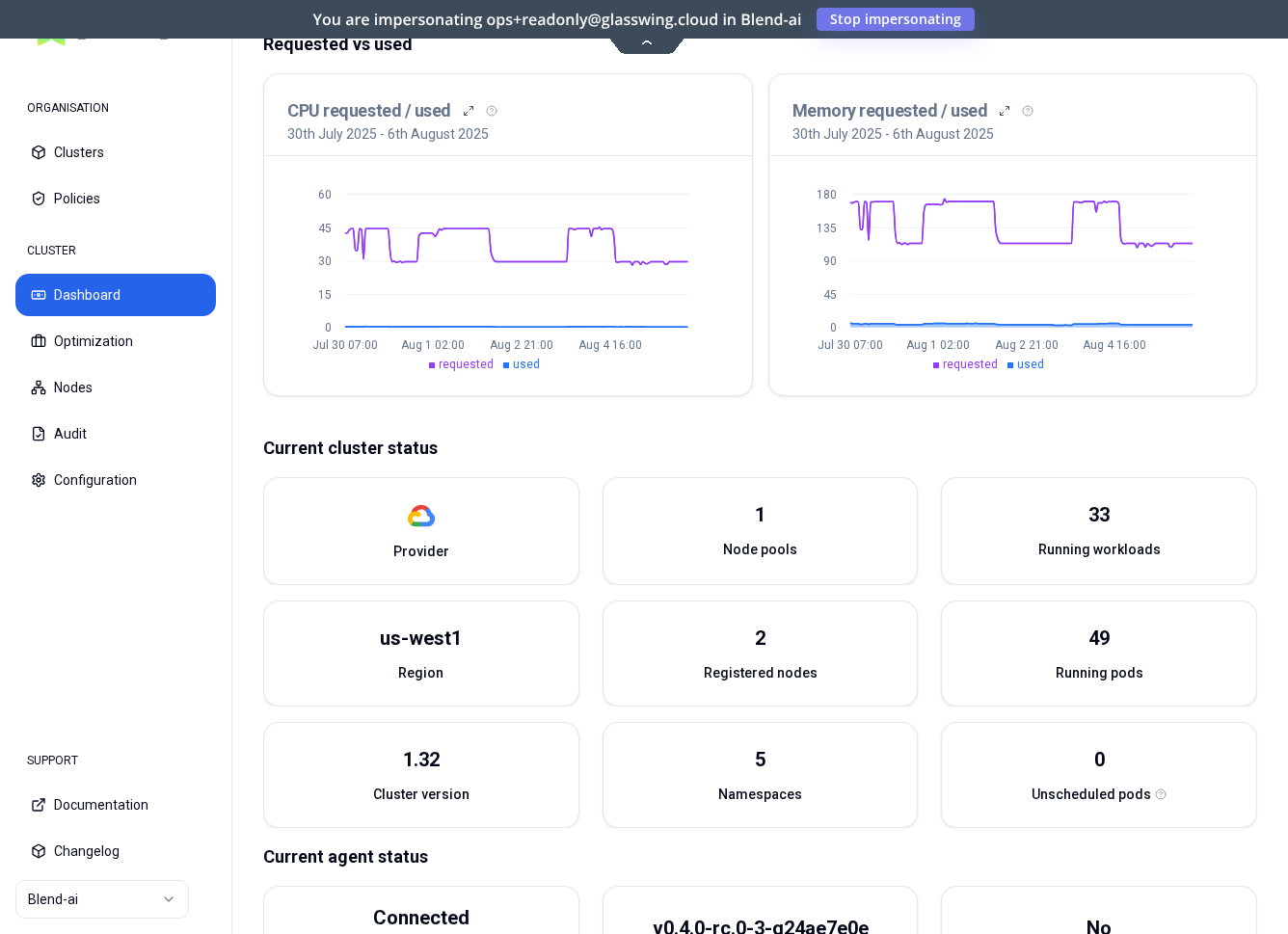 scroll, scrollTop: 0, scrollLeft: 0, axis: both 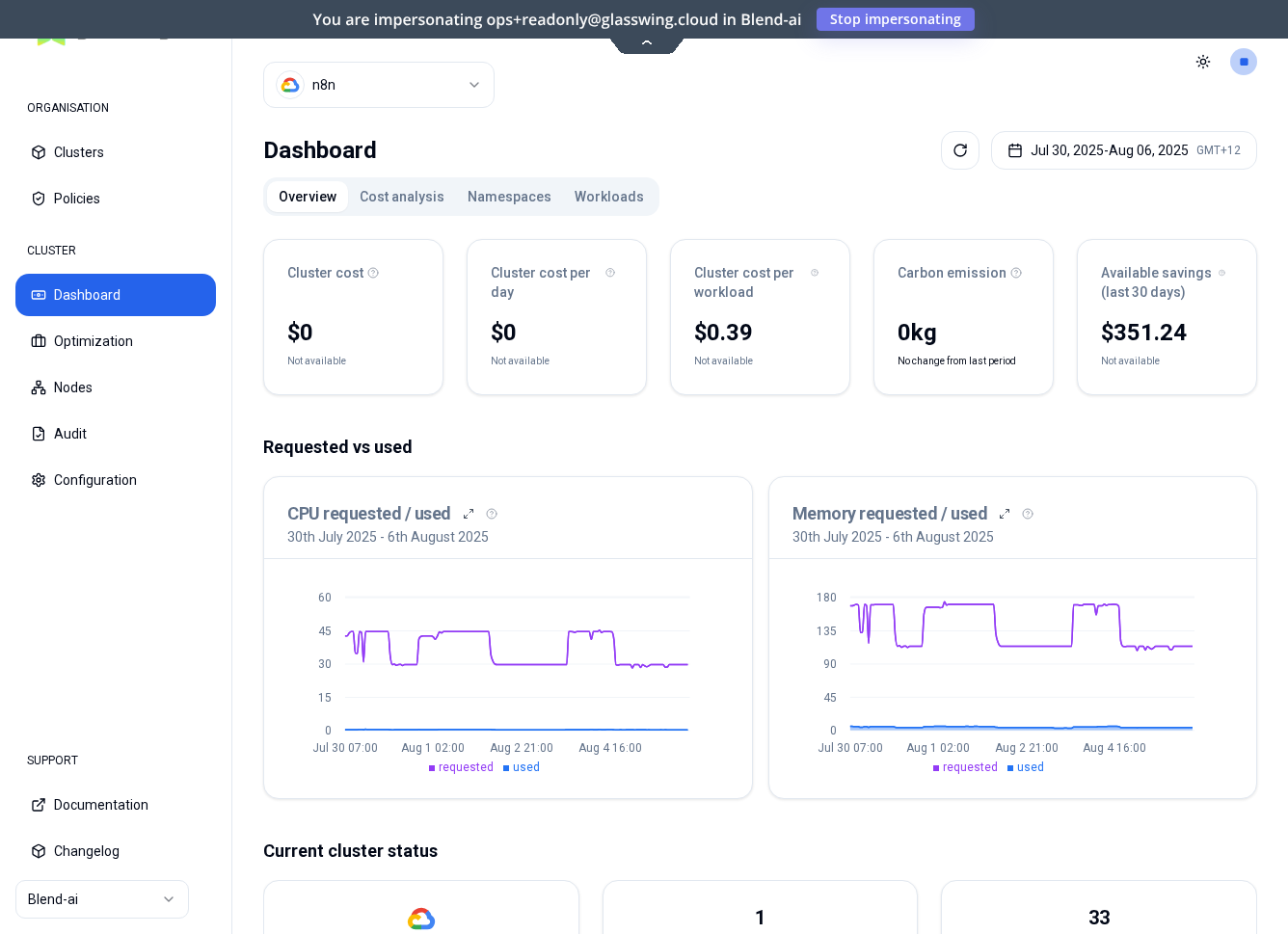 click on "Workloads" at bounding box center (609, 197) 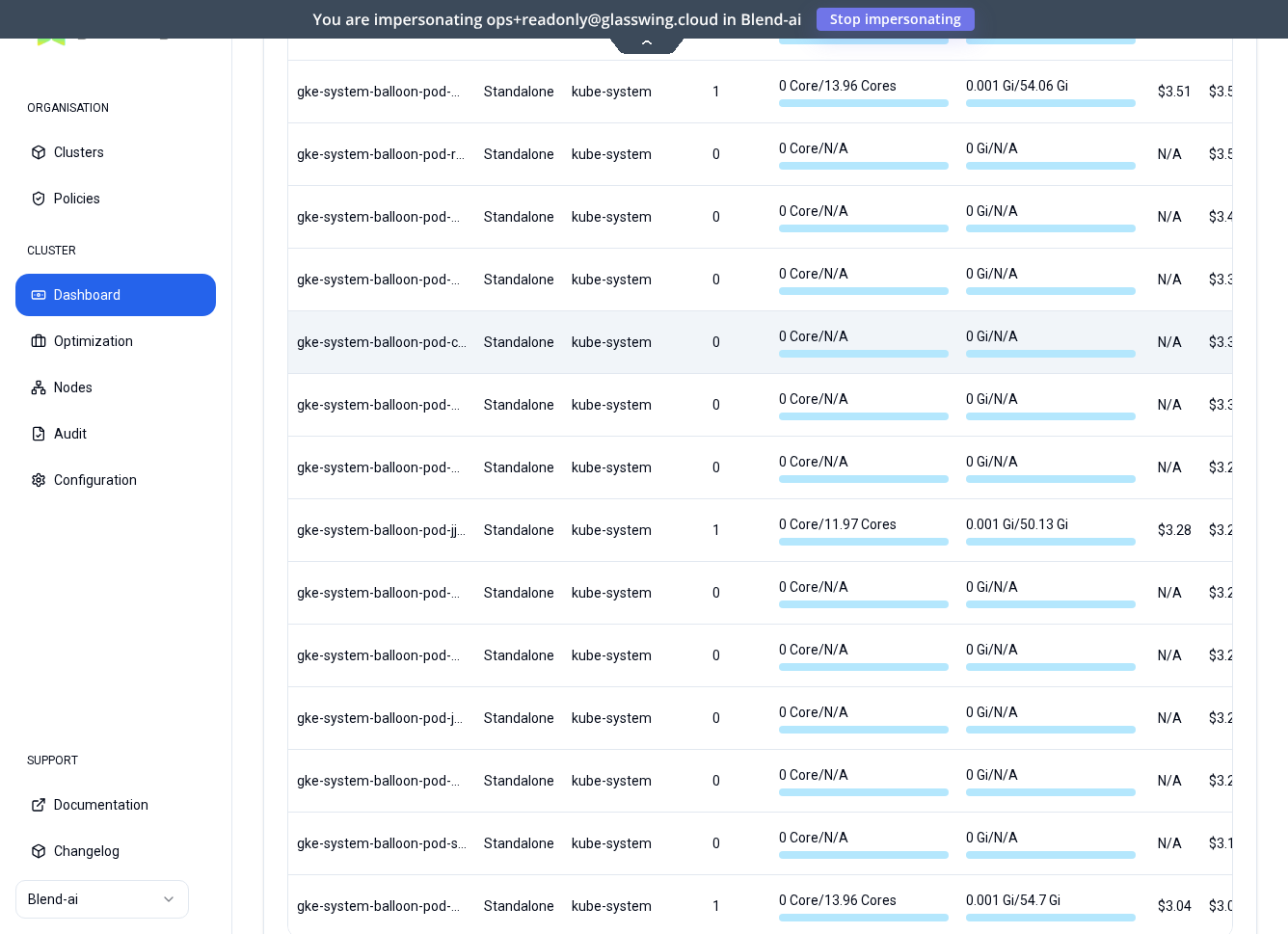 scroll, scrollTop: 2292, scrollLeft: 0, axis: vertical 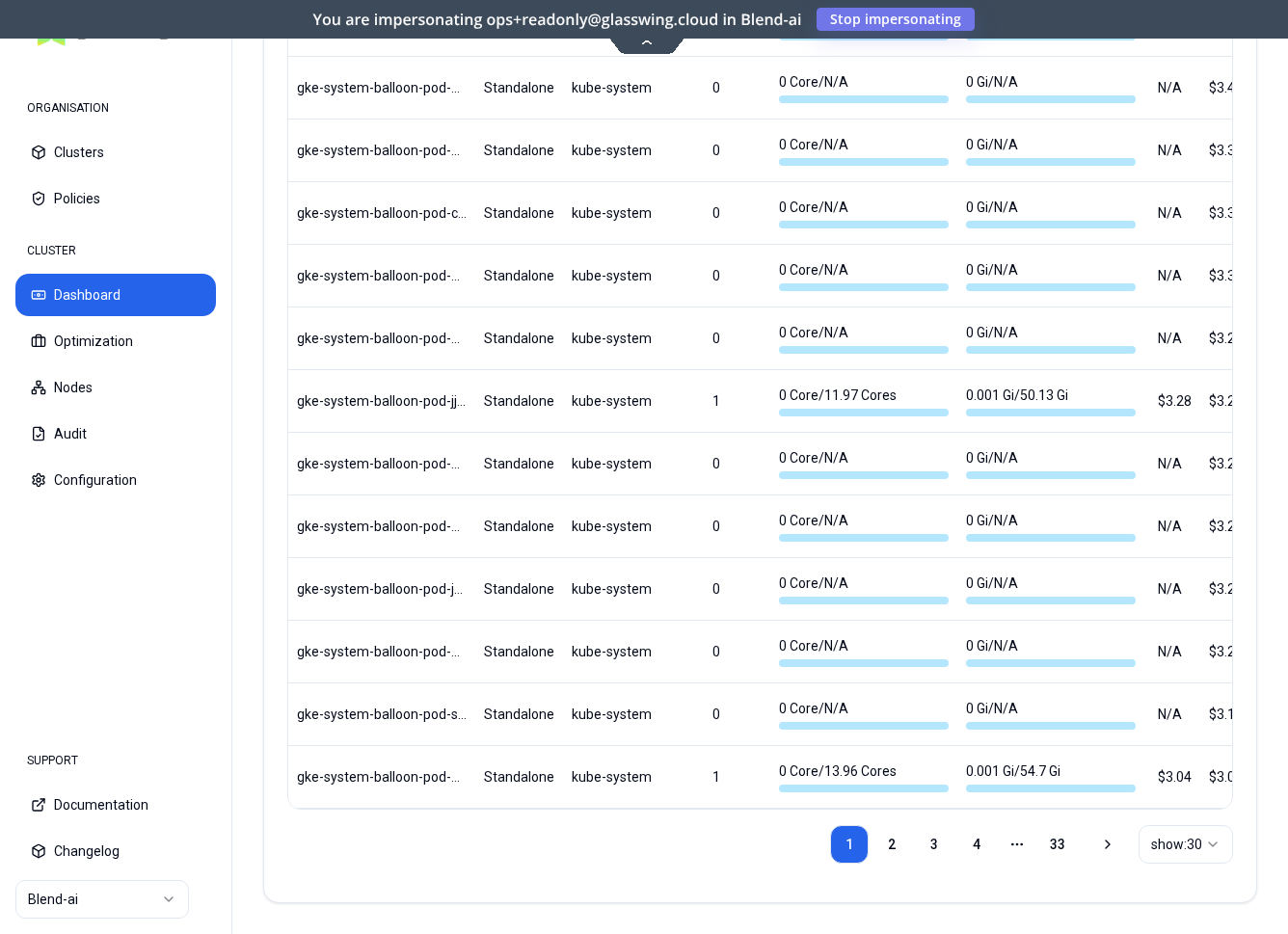 drag, startPoint x: 881, startPoint y: 845, endPoint x: 743, endPoint y: 865, distance: 139.44174 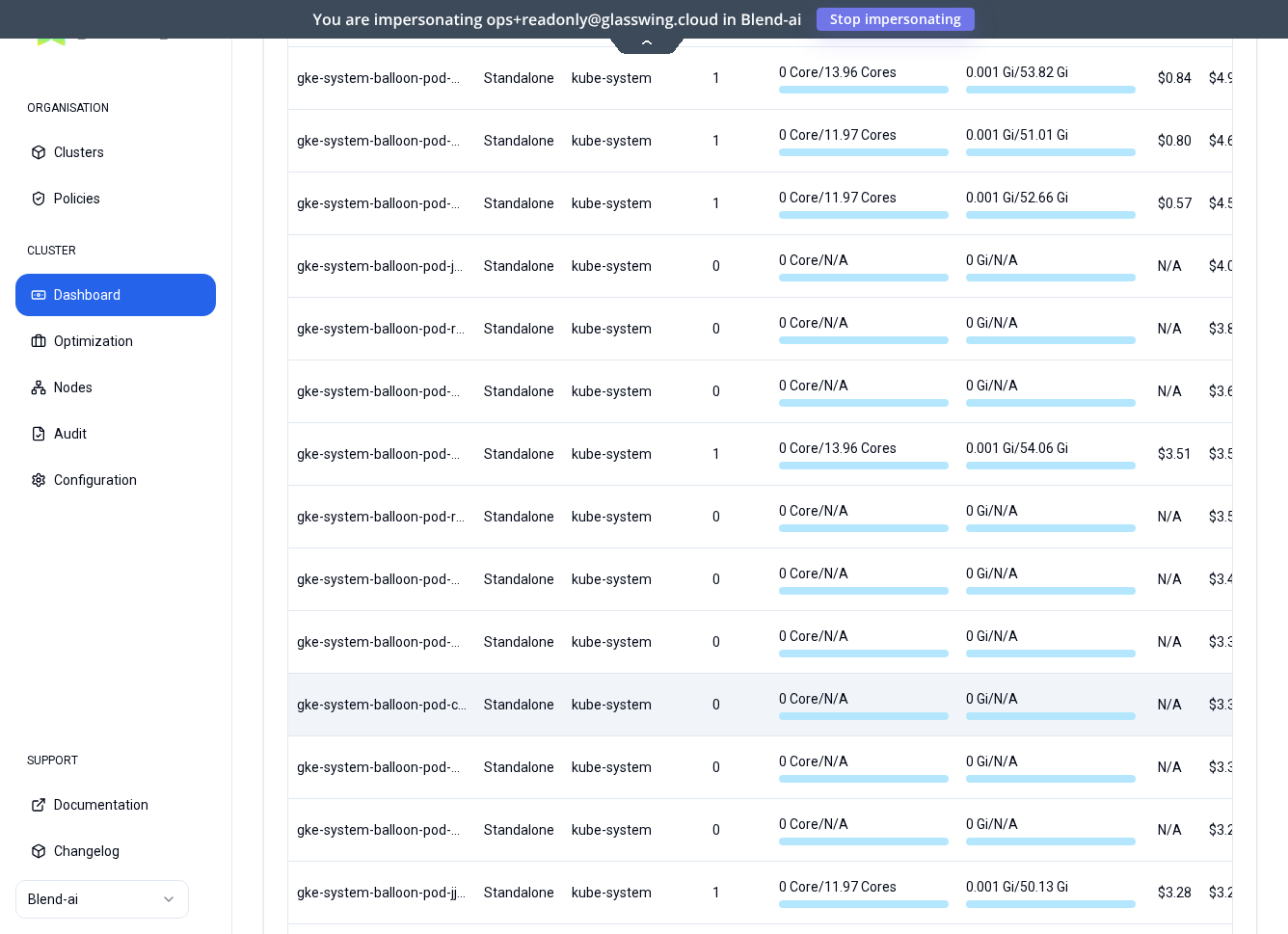 scroll, scrollTop: 2292, scrollLeft: 0, axis: vertical 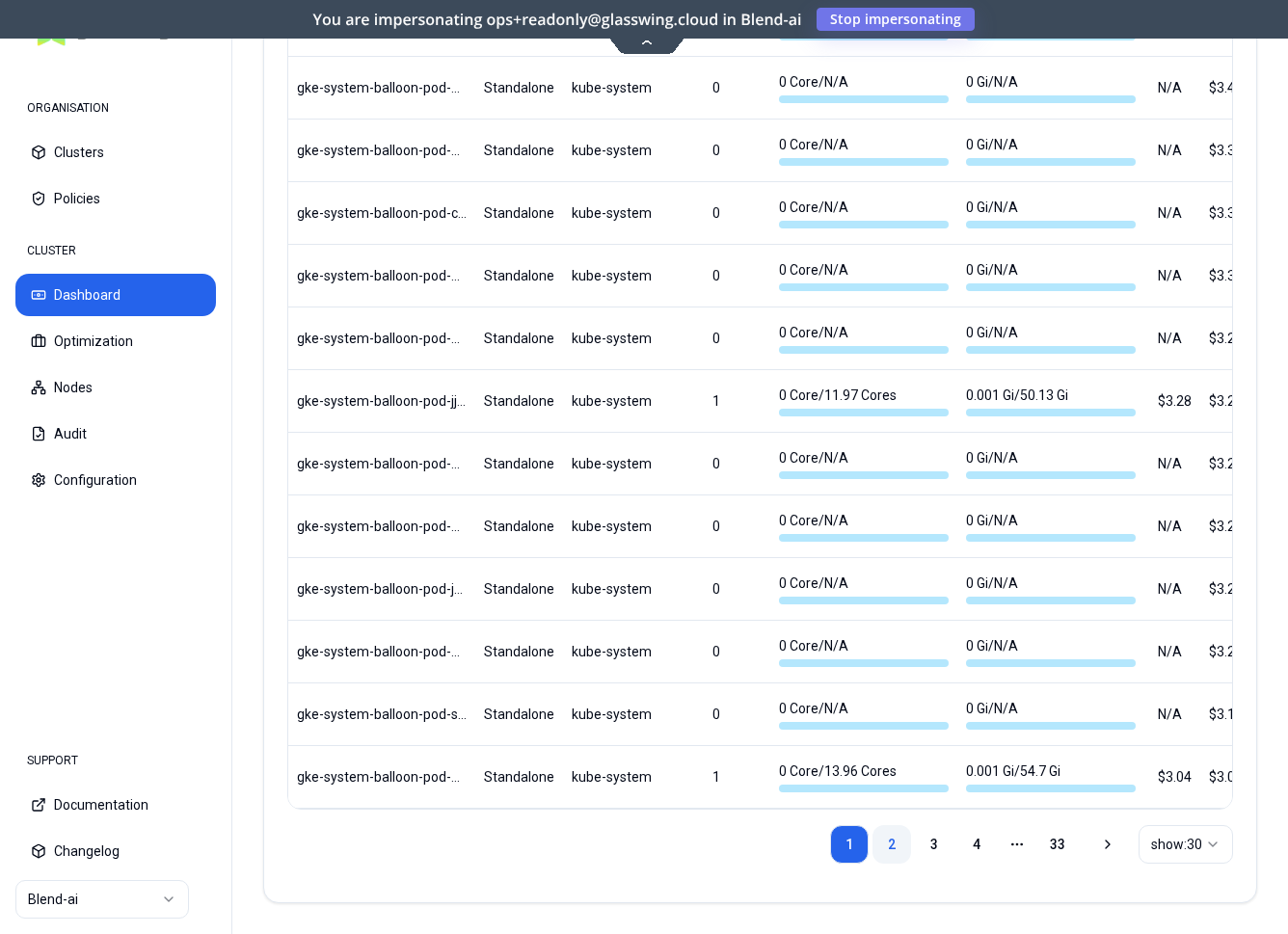 click on "2" at bounding box center [892, 844] 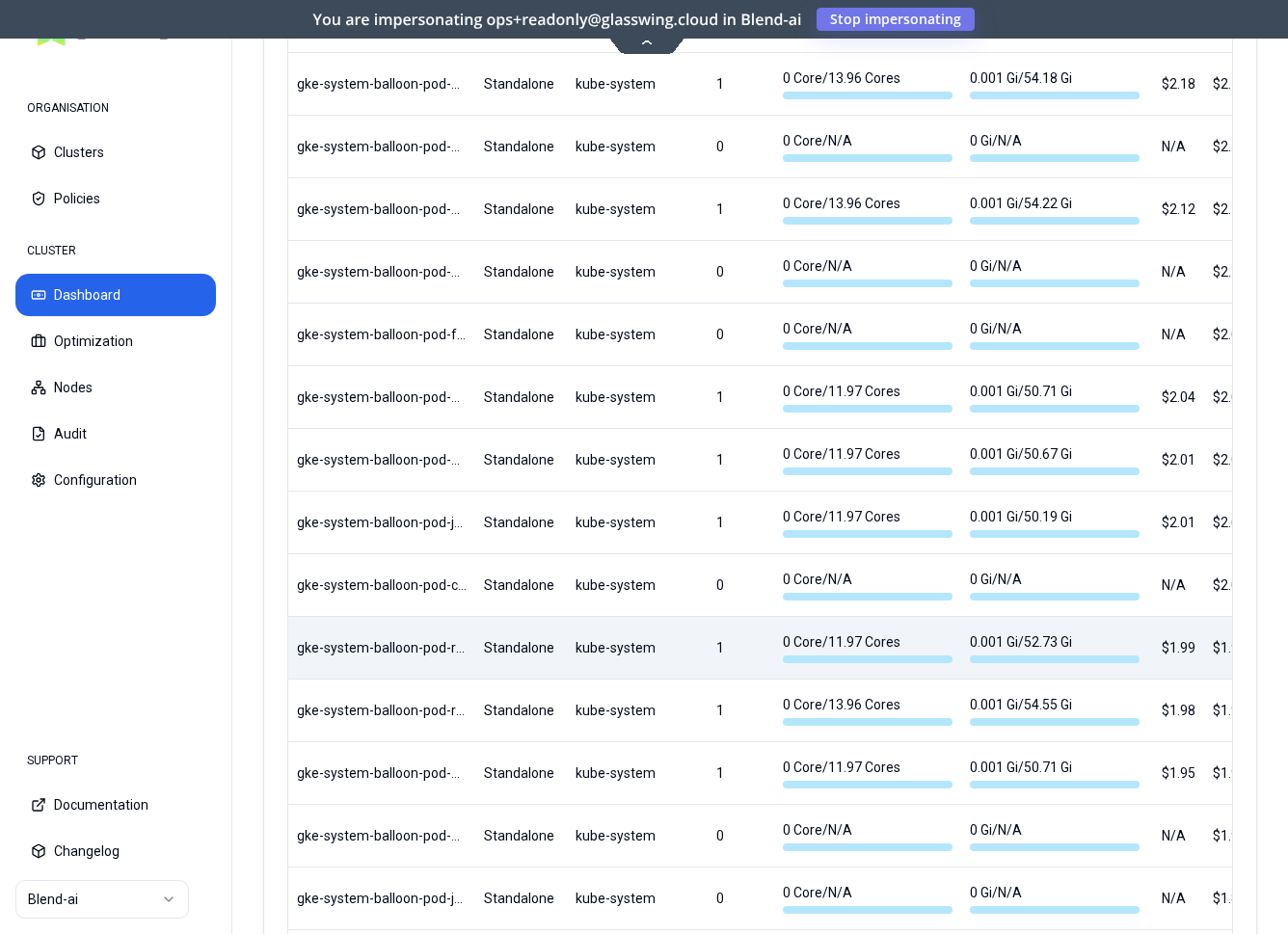 scroll, scrollTop: 2292, scrollLeft: 0, axis: vertical 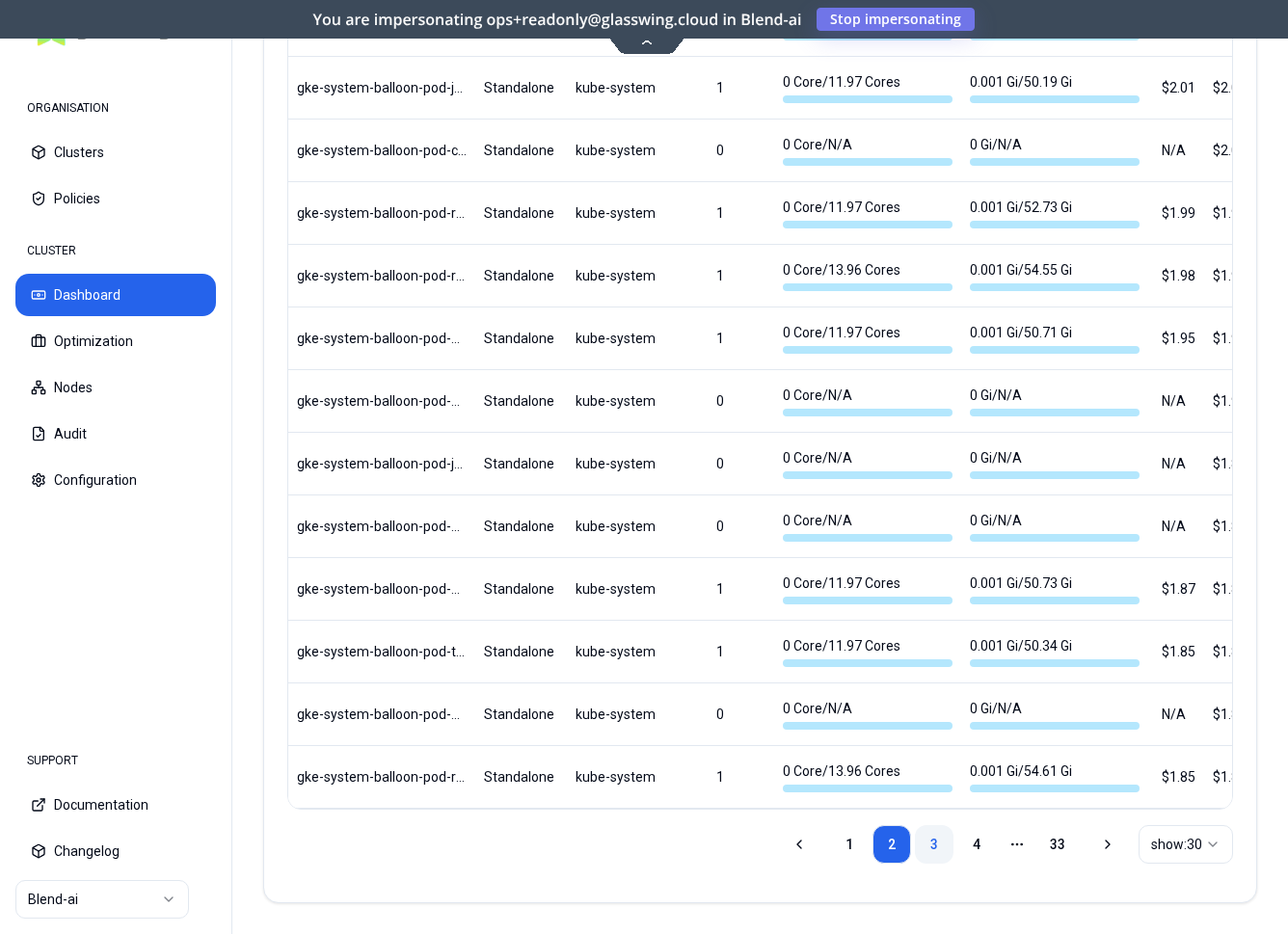 click on "3" at bounding box center [934, 844] 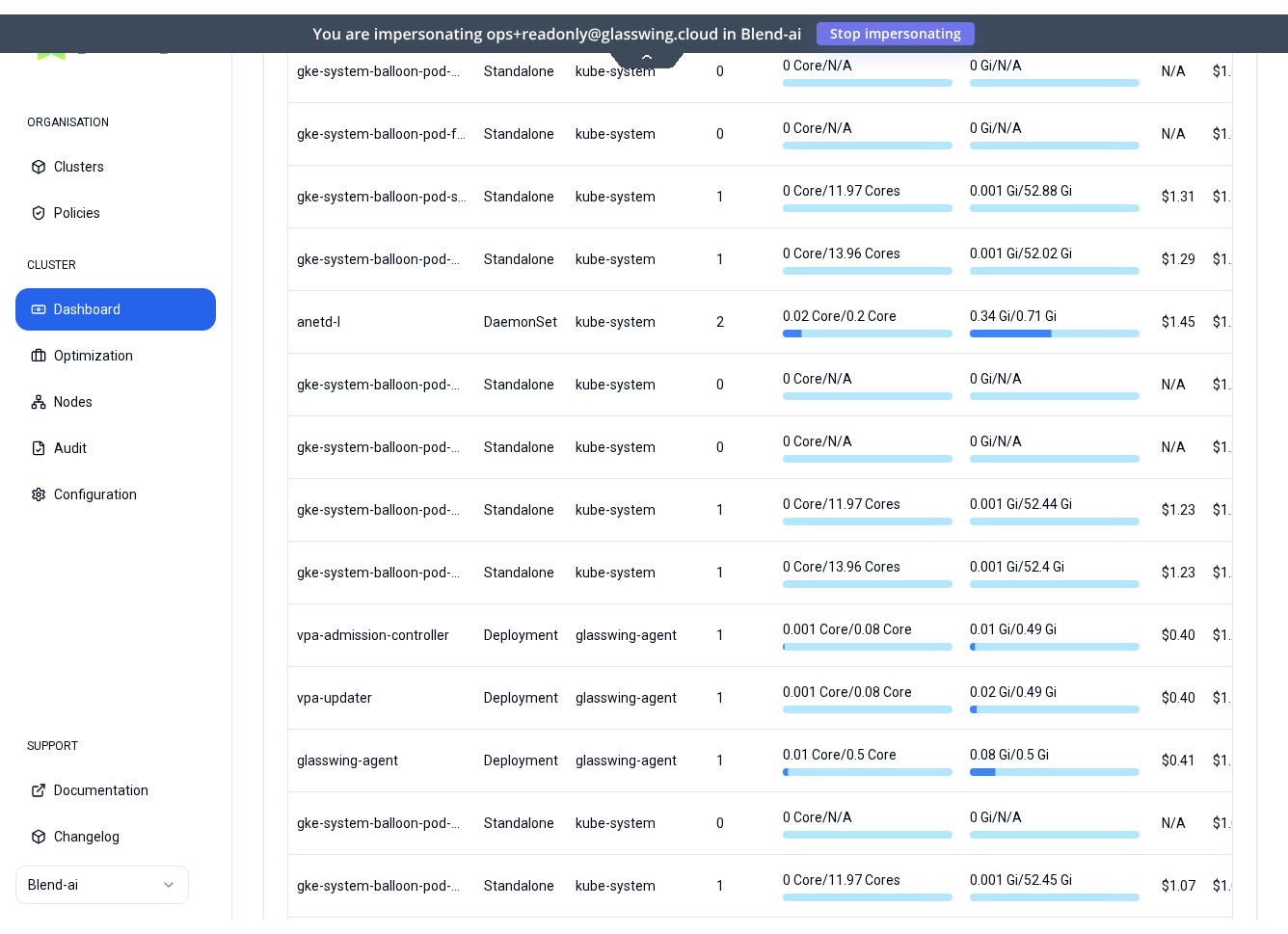 scroll, scrollTop: 805, scrollLeft: 0, axis: vertical 